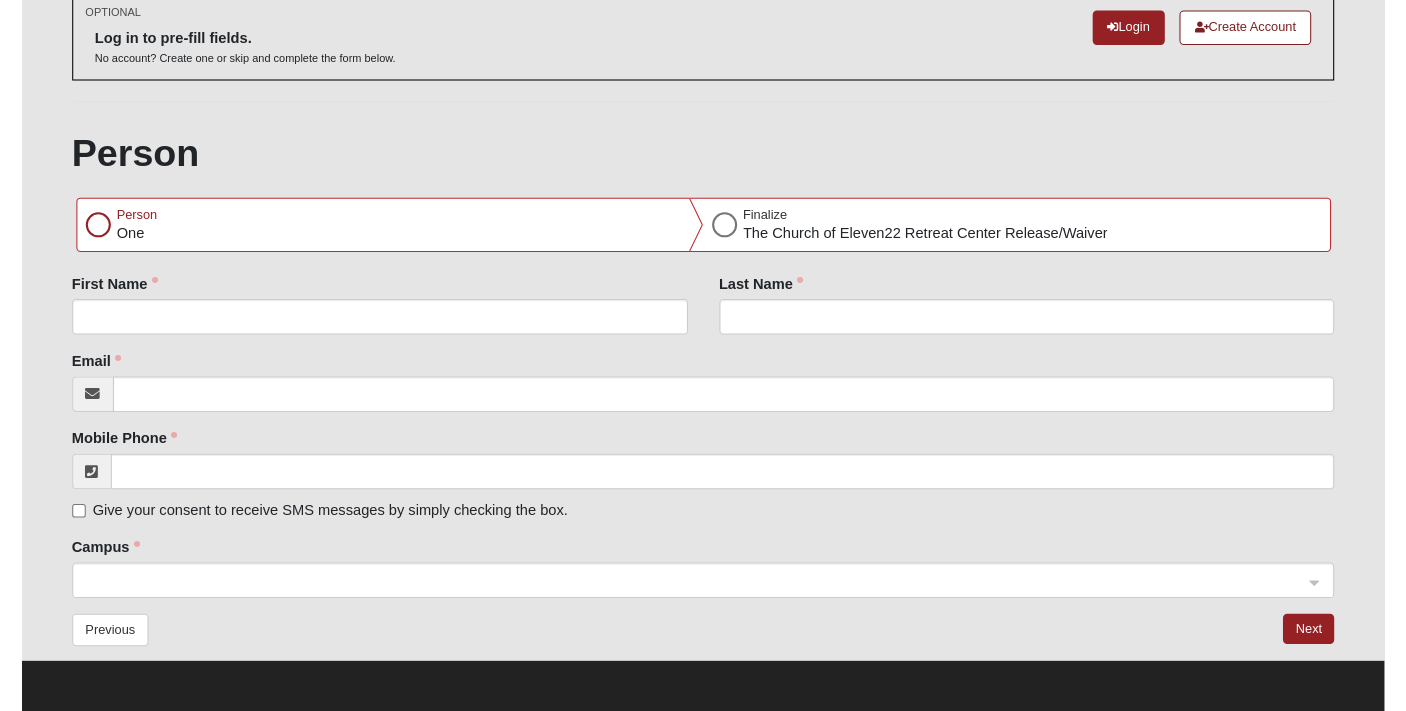 scroll, scrollTop: 80, scrollLeft: 0, axis: vertical 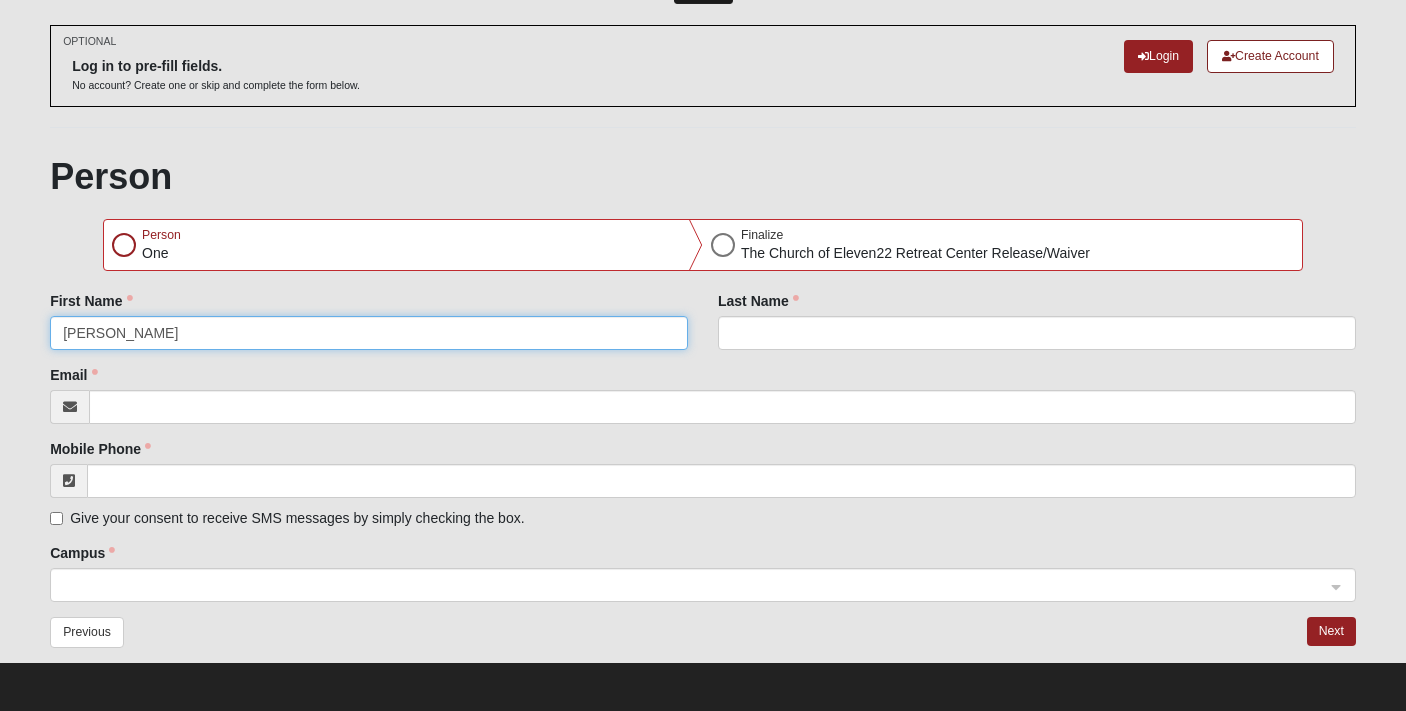 type on "[PERSON_NAME]" 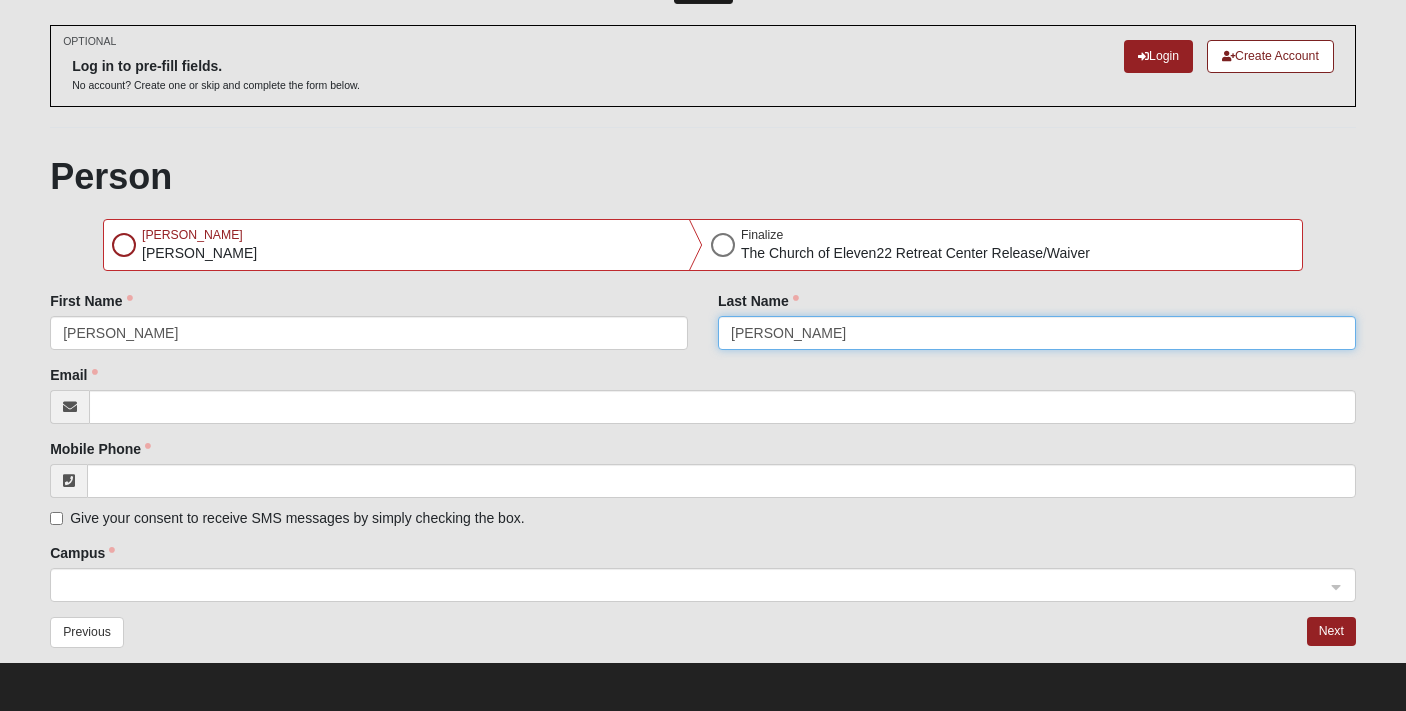 type on "[PERSON_NAME]" 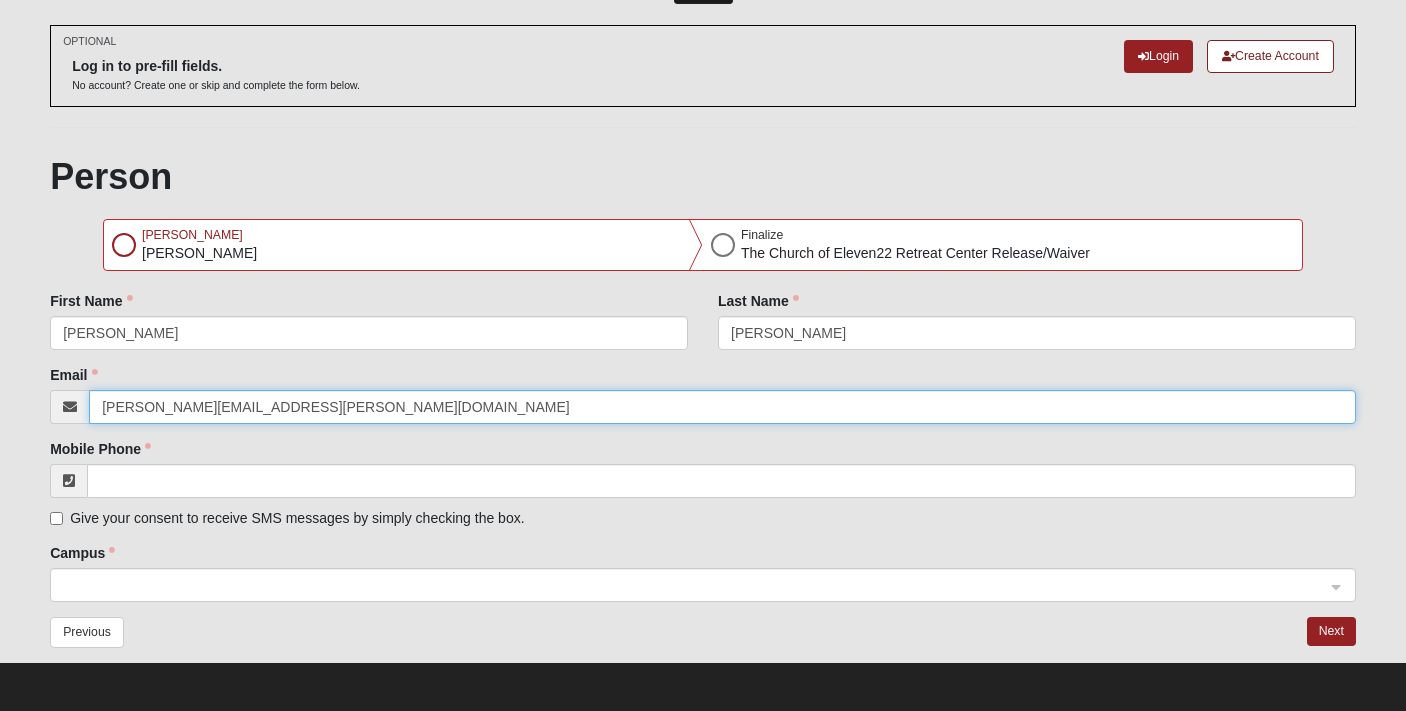 type on "[PERSON_NAME][EMAIL_ADDRESS][PERSON_NAME][DOMAIN_NAME]" 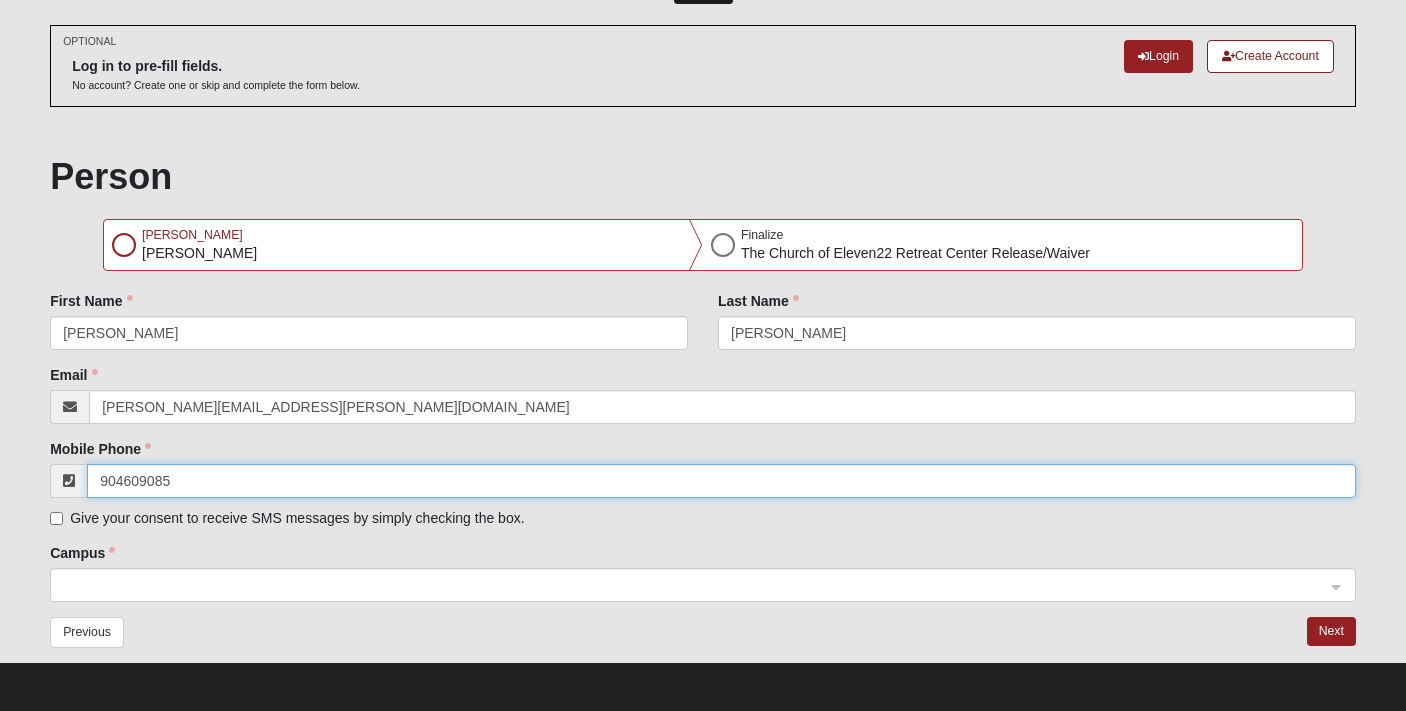 type on "[PHONE_NUMBER]" 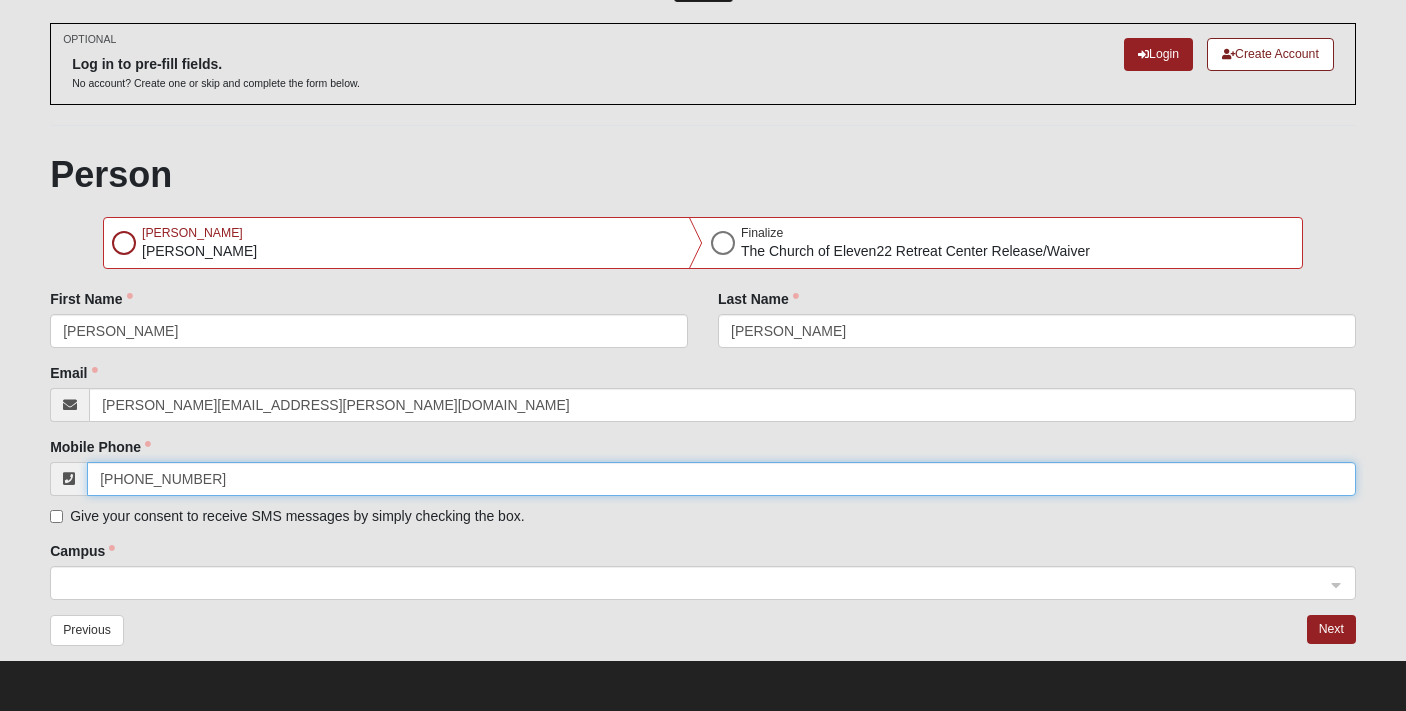 scroll, scrollTop: 81, scrollLeft: 0, axis: vertical 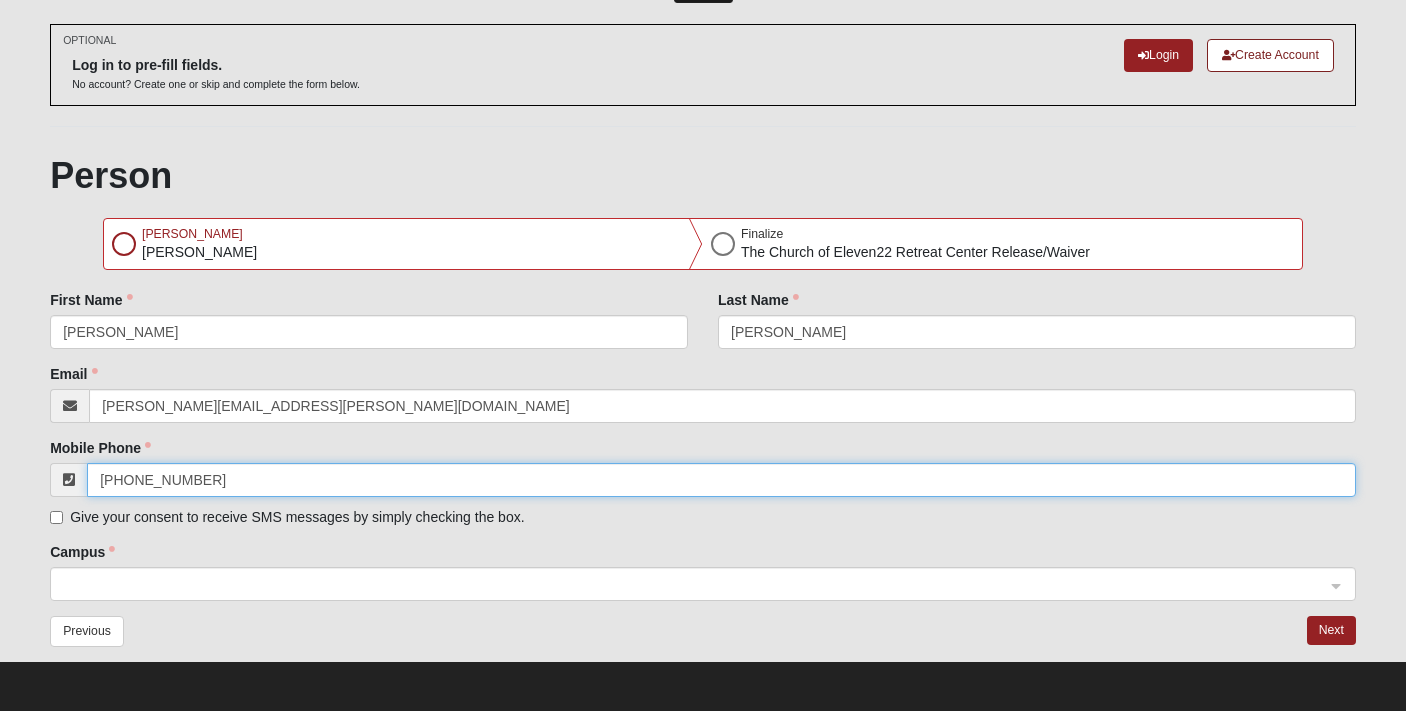 click 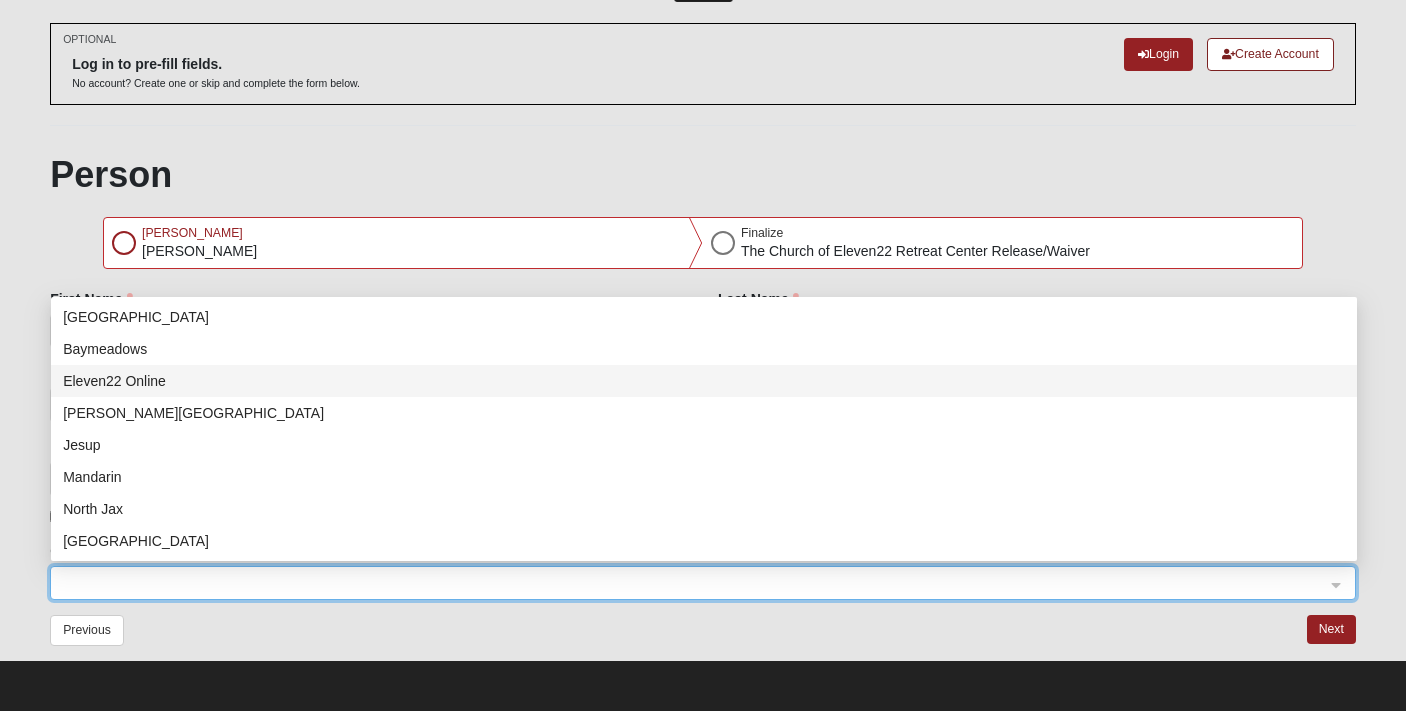 scroll, scrollTop: 81, scrollLeft: 0, axis: vertical 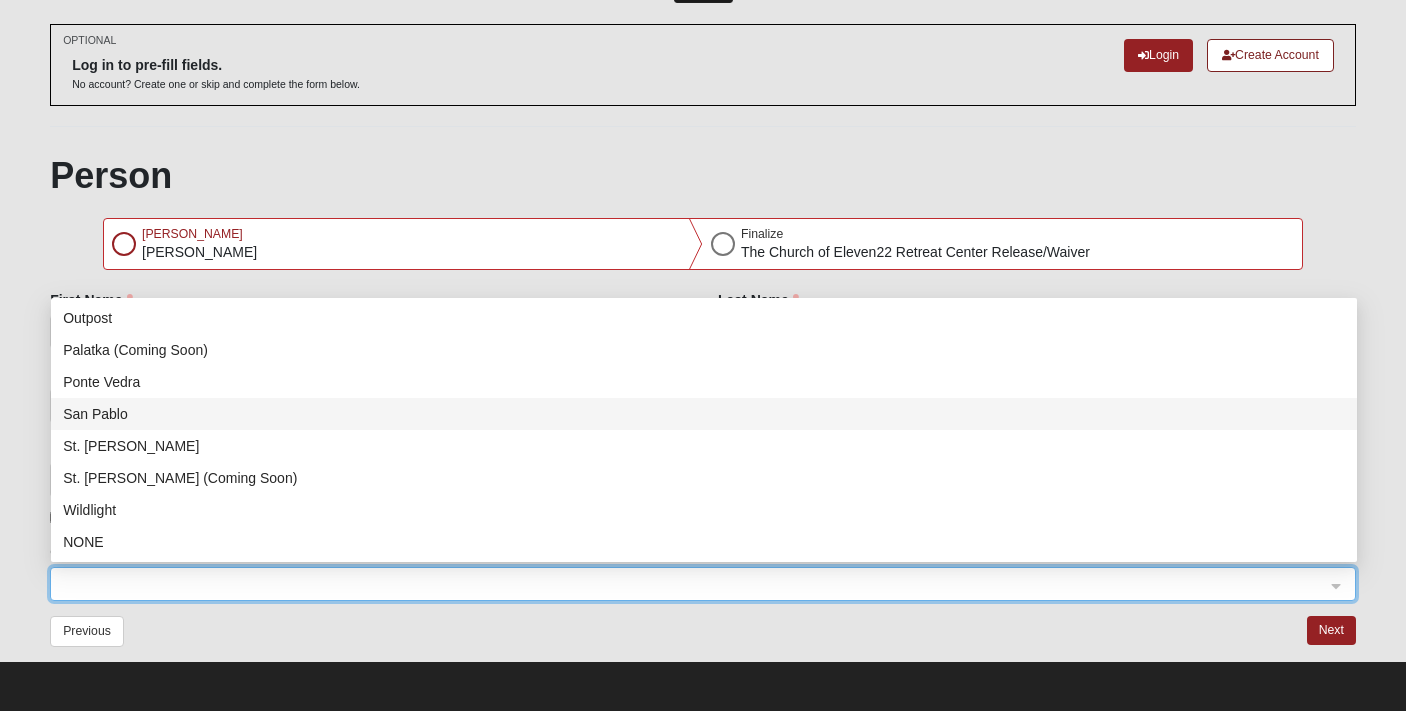 click on "San Pablo" at bounding box center [704, 414] 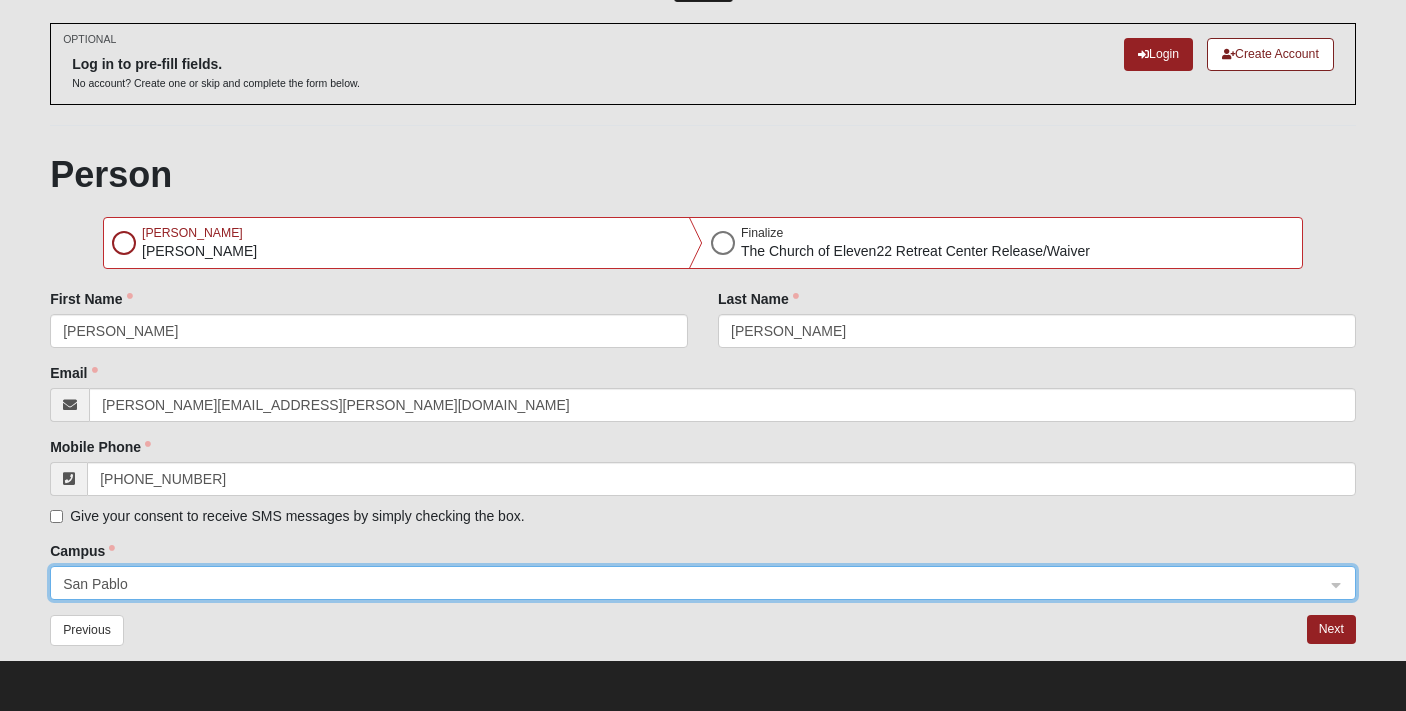 scroll, scrollTop: 81, scrollLeft: 0, axis: vertical 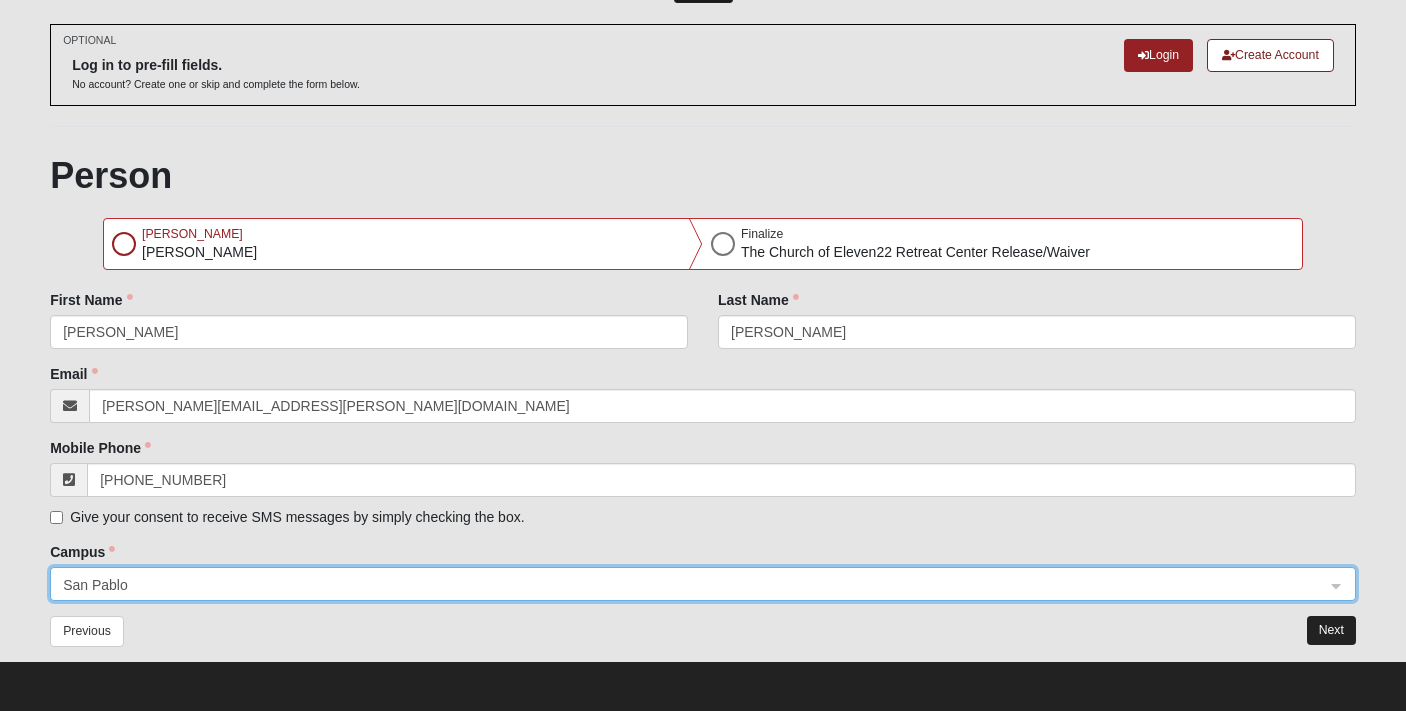 click on "Next" at bounding box center [1331, 630] 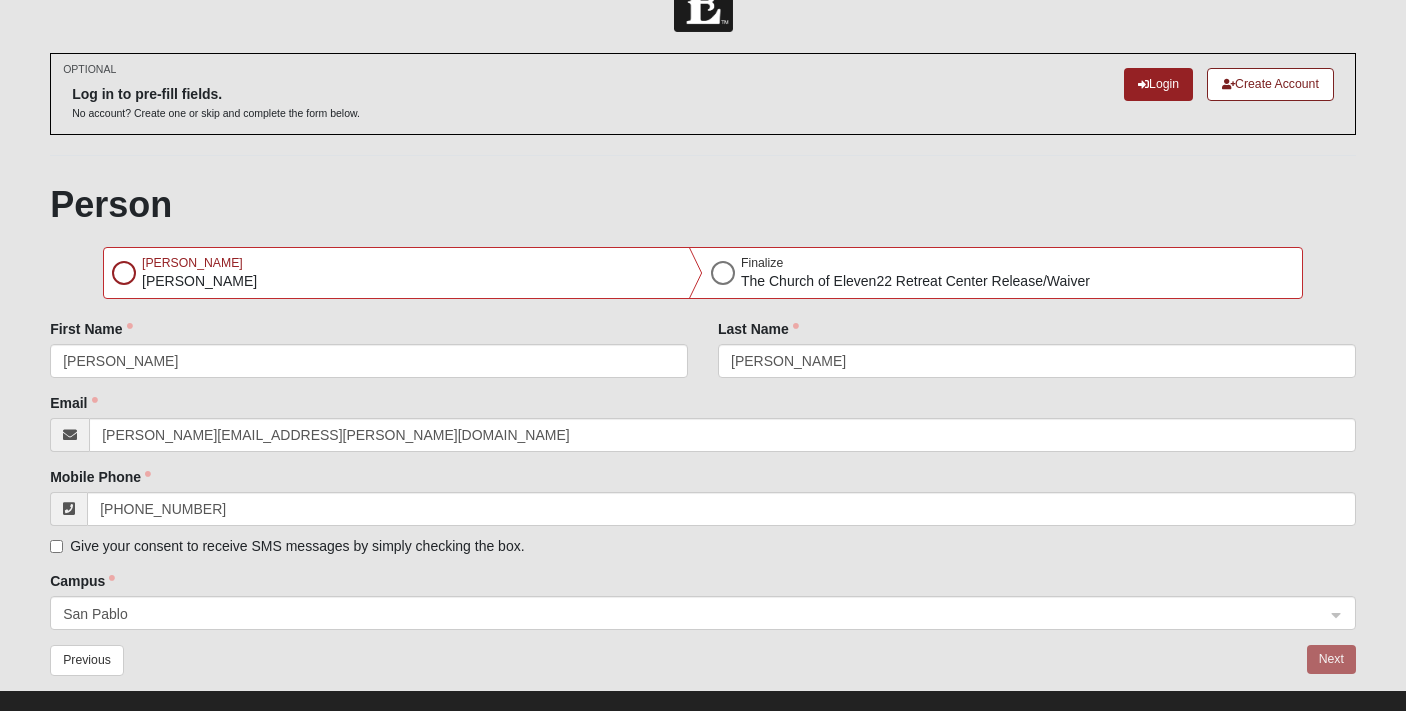 scroll, scrollTop: 0, scrollLeft: 0, axis: both 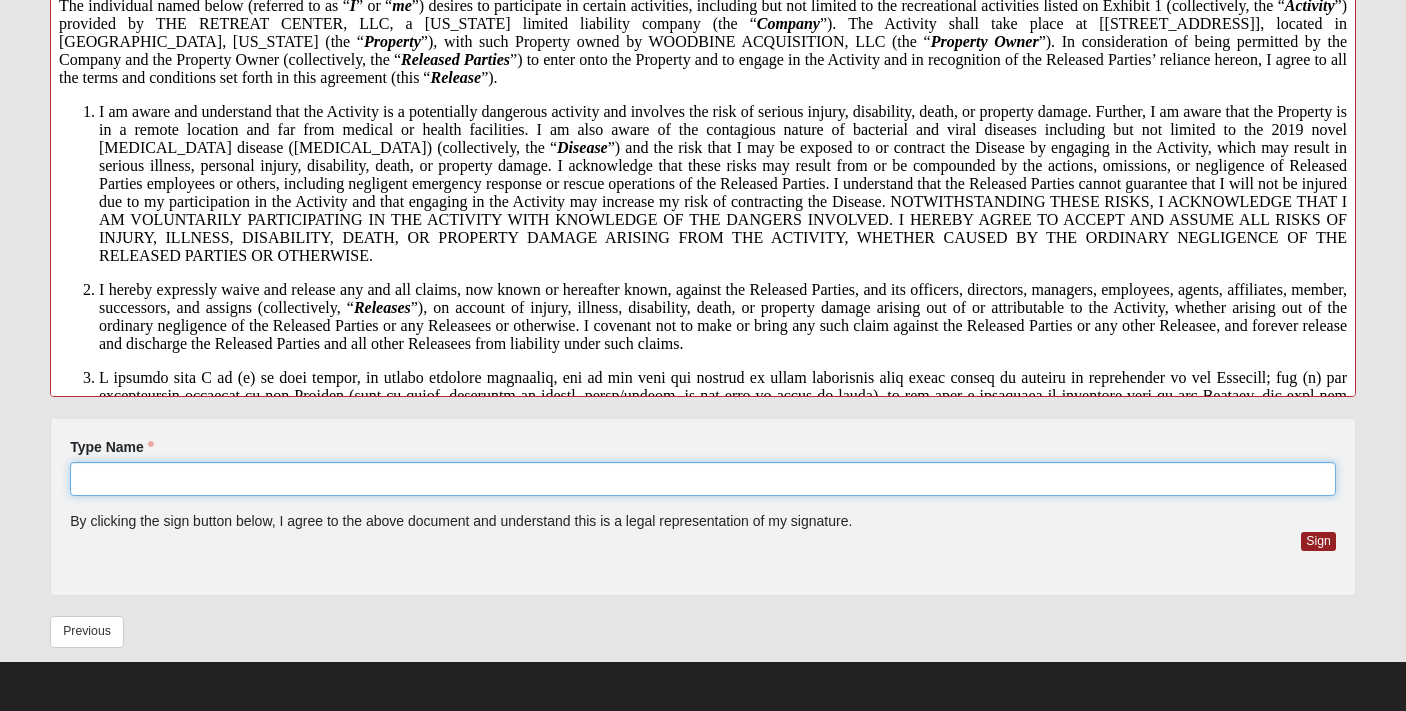 click on "Type Name" 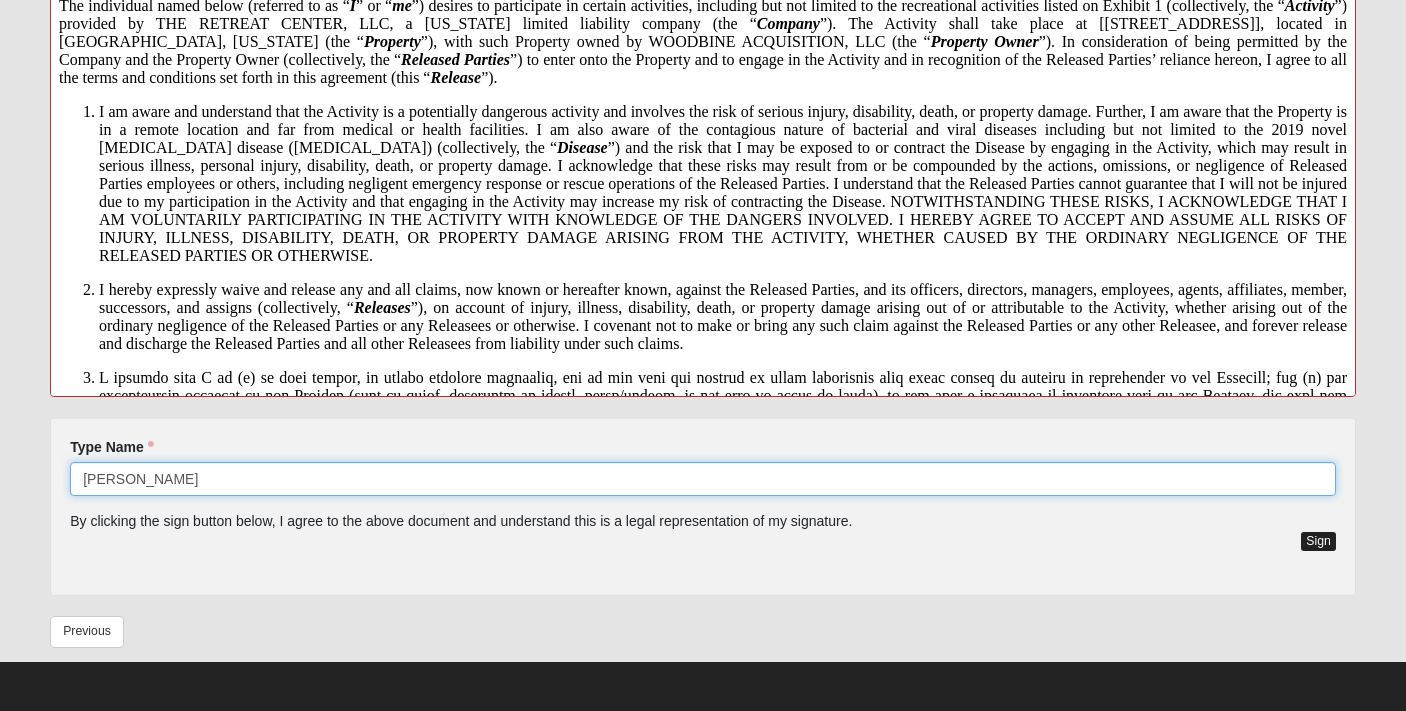 type on "[PERSON_NAME]" 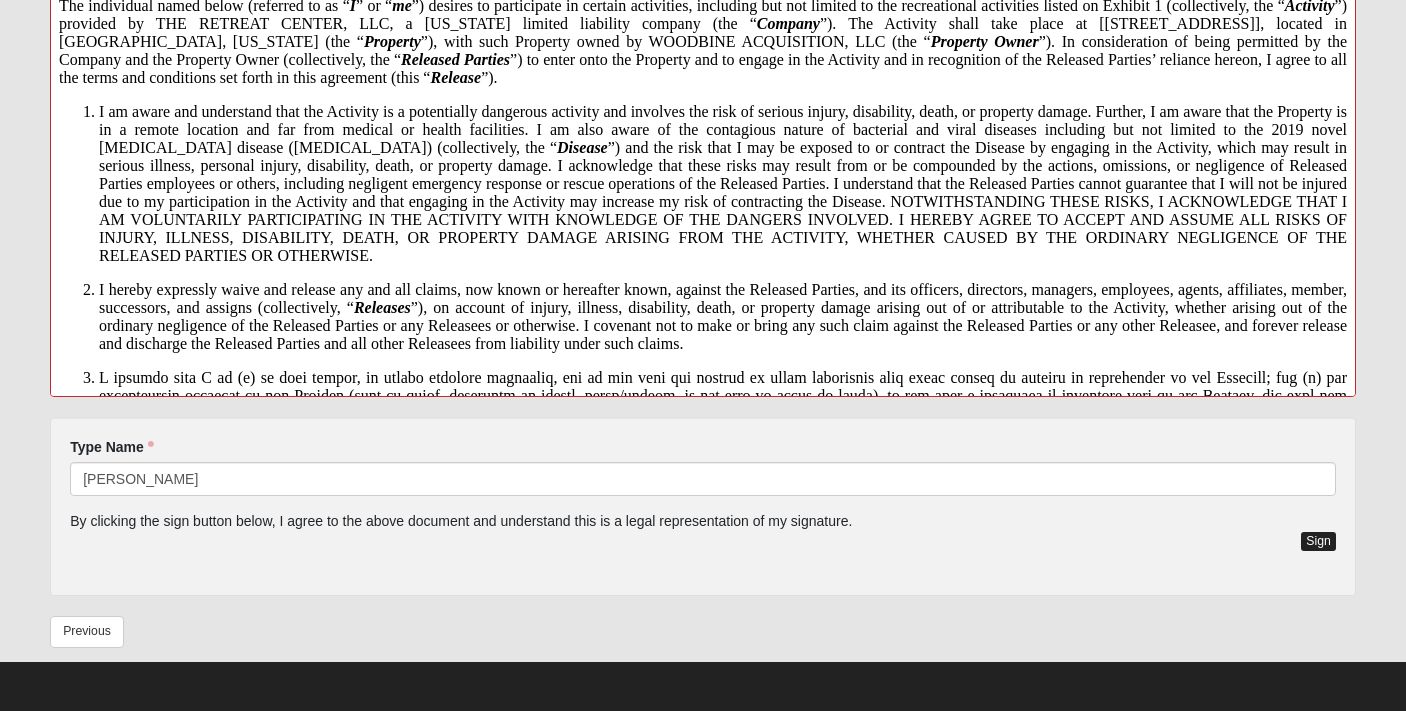 click on "Sign" at bounding box center [1318, 541] 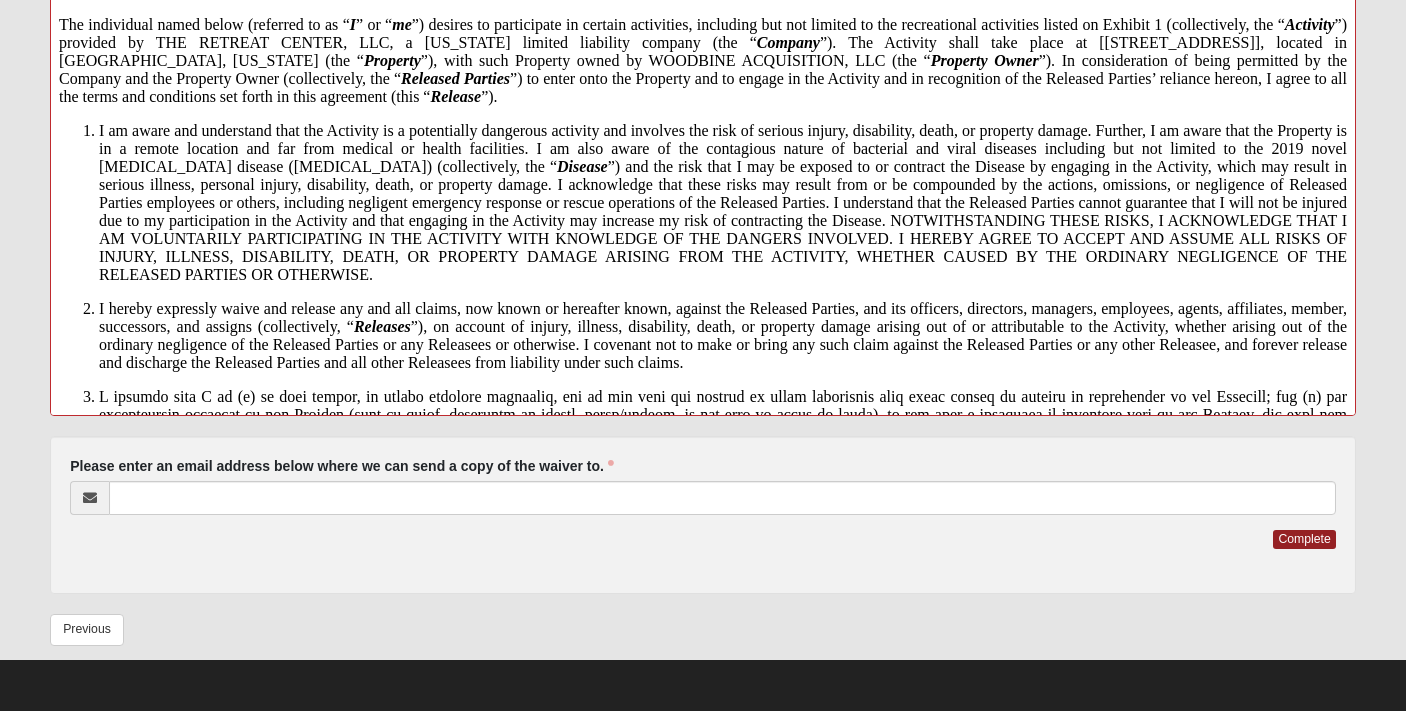 scroll, scrollTop: 483, scrollLeft: 0, axis: vertical 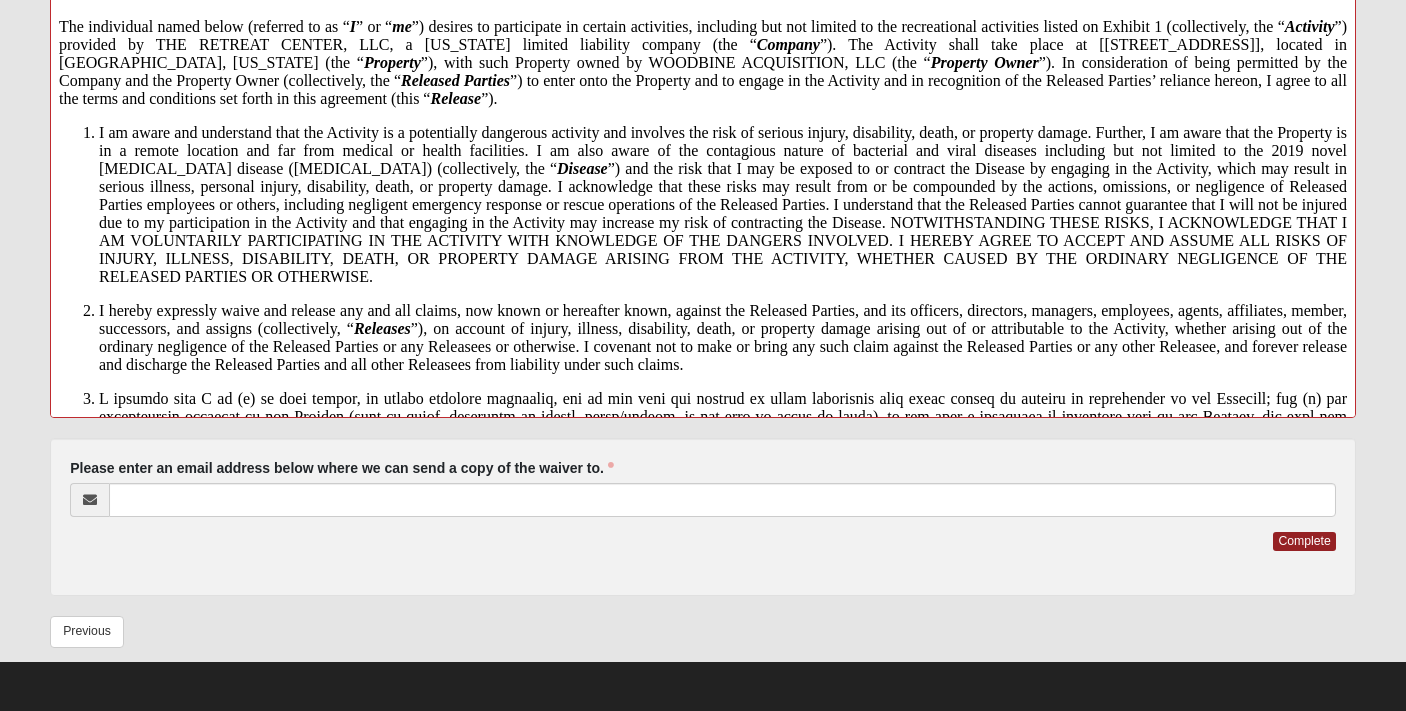 click on "Please enter an email address below where we can send a copy of the waiver to." 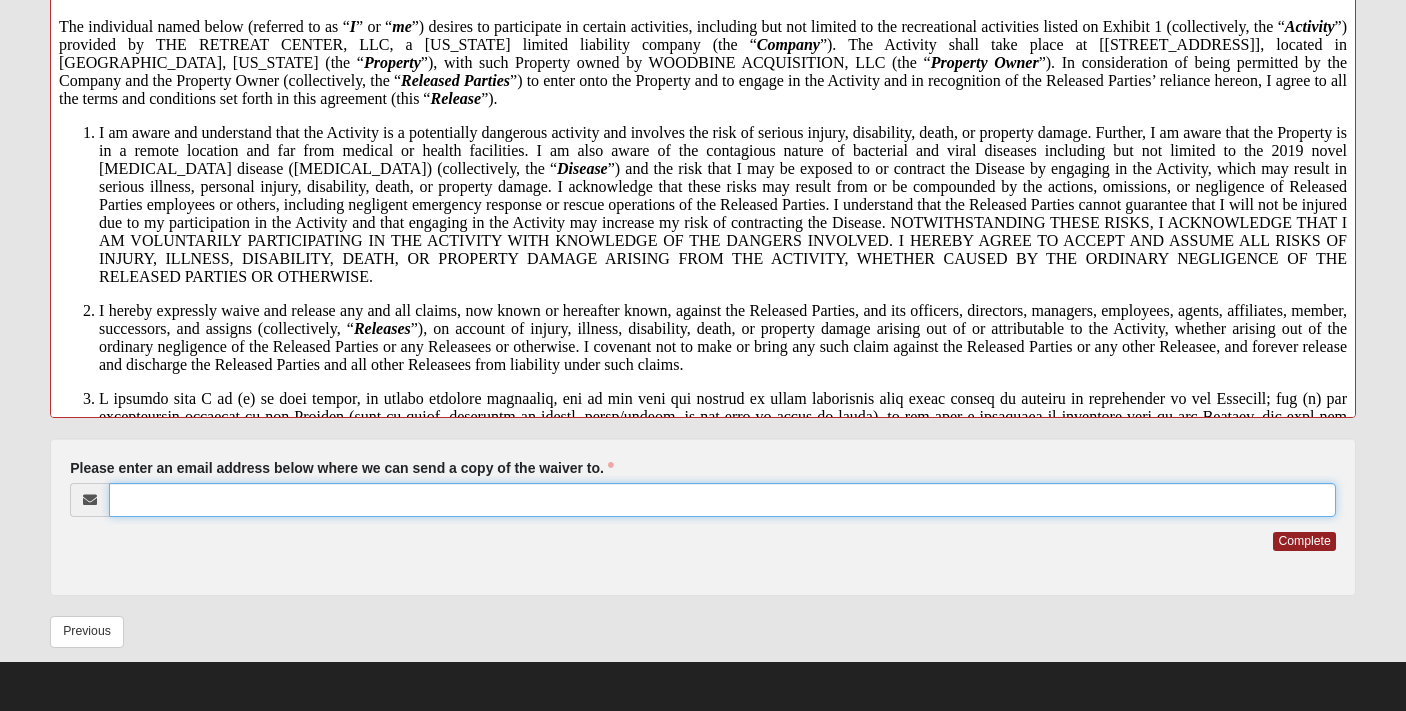 click on "Please enter an email address below where we can send a copy of the waiver to." at bounding box center [722, 500] 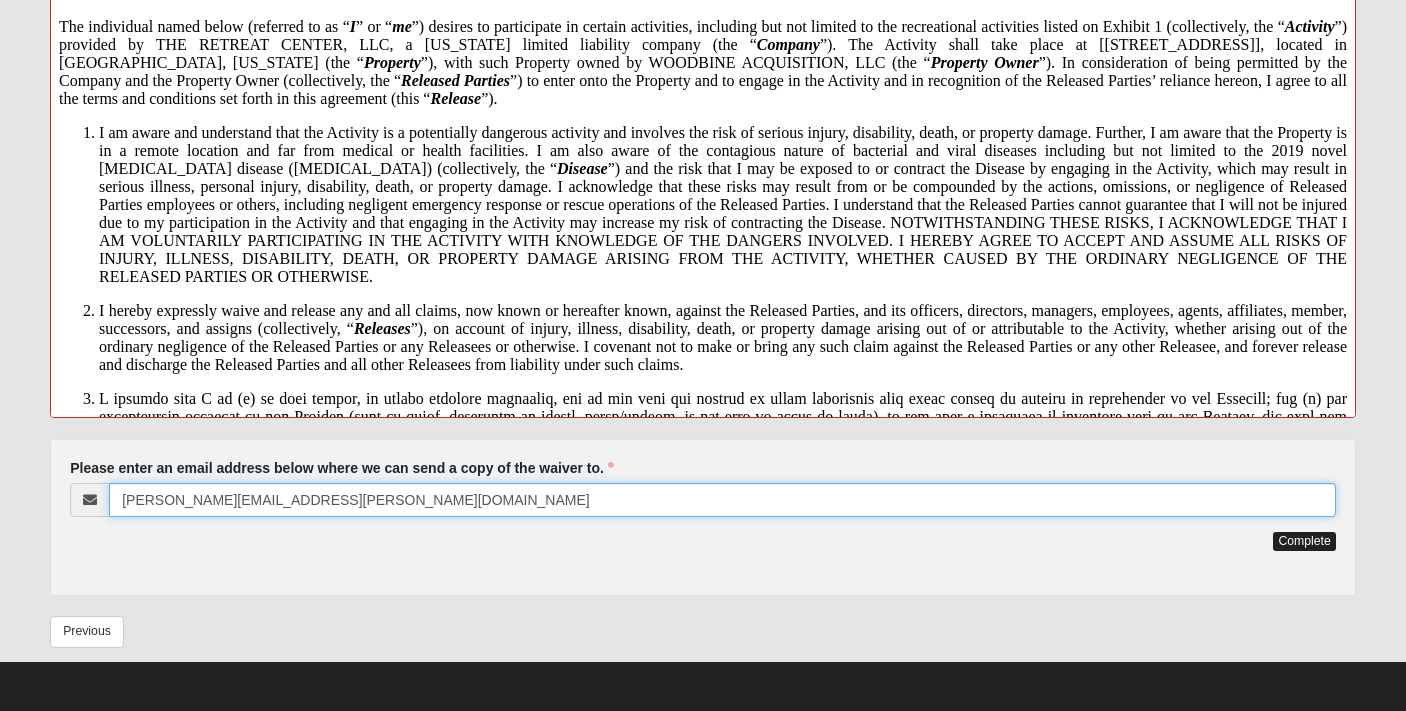 type on "[PERSON_NAME][EMAIL_ADDRESS][PERSON_NAME][DOMAIN_NAME]" 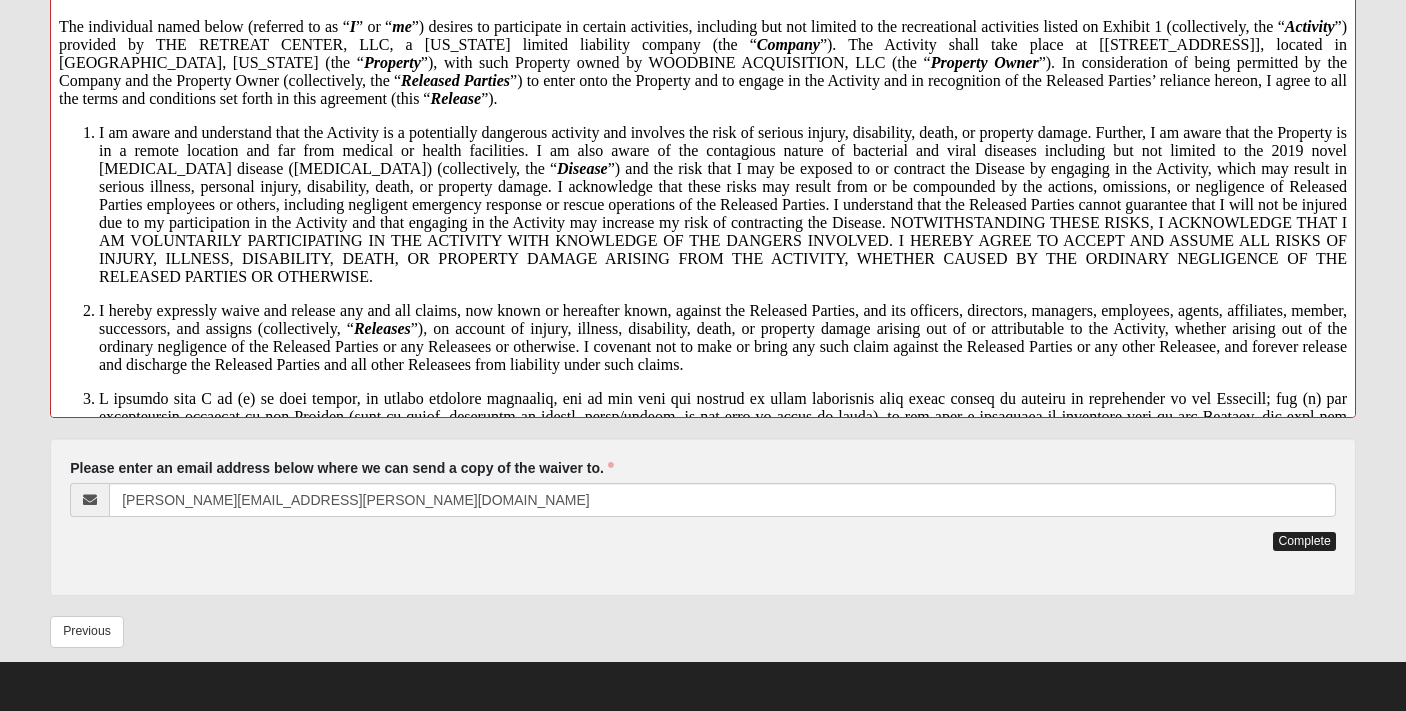 click on "Complete" at bounding box center (1304, 541) 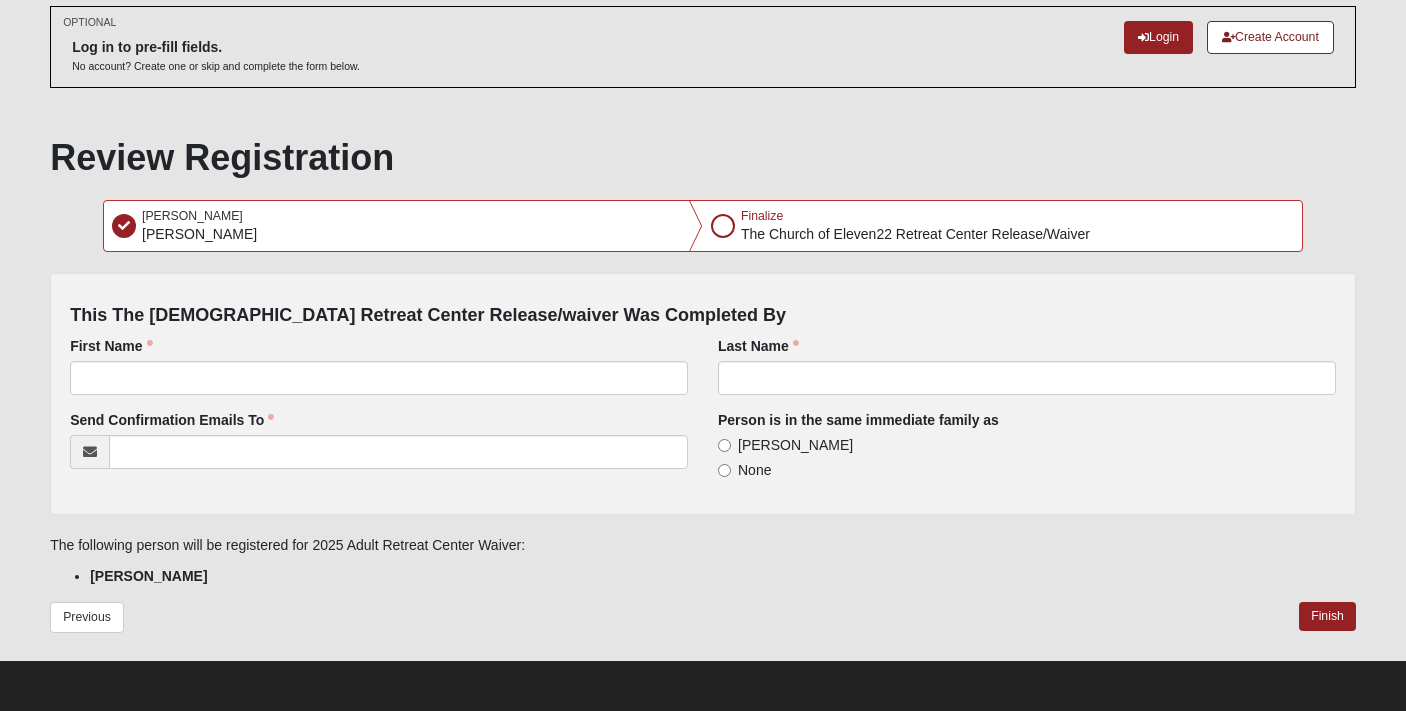 scroll, scrollTop: 98, scrollLeft: 0, axis: vertical 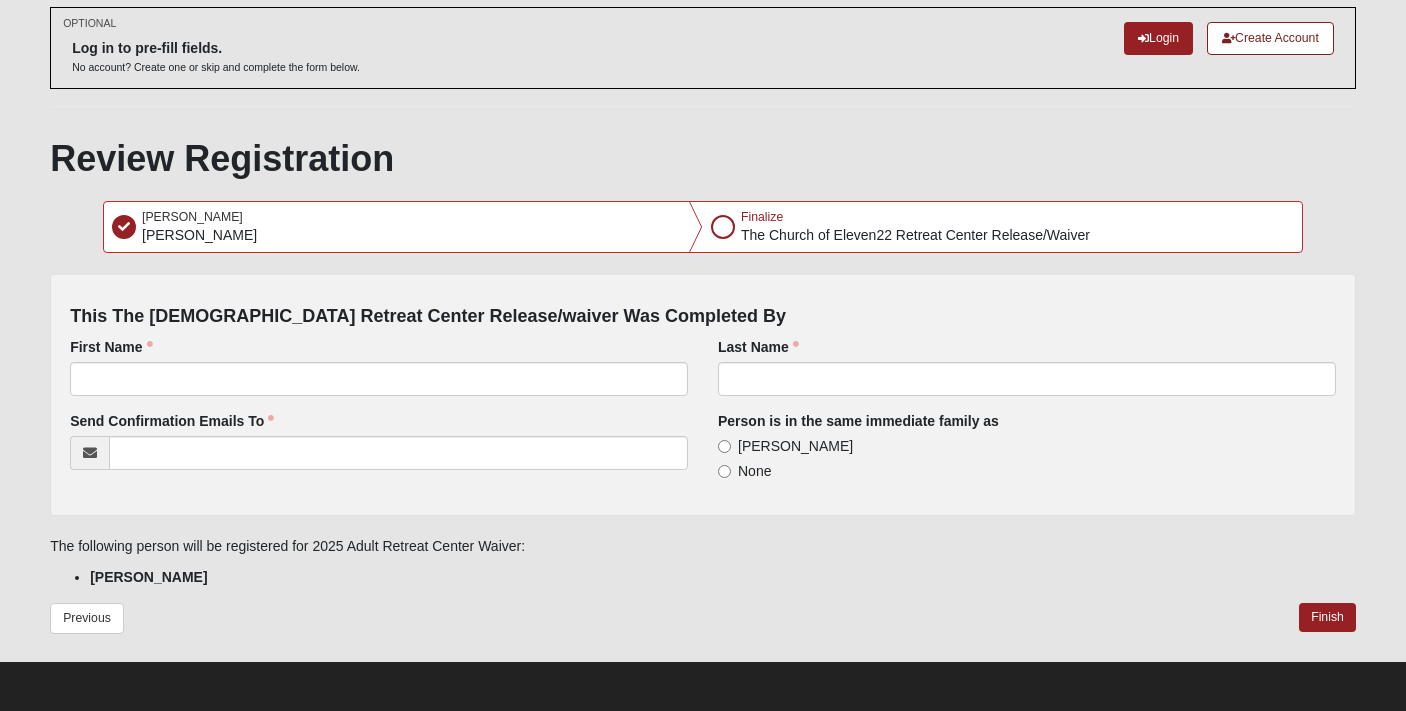 click on "[PERSON_NAME]" at bounding box center (724, 446) 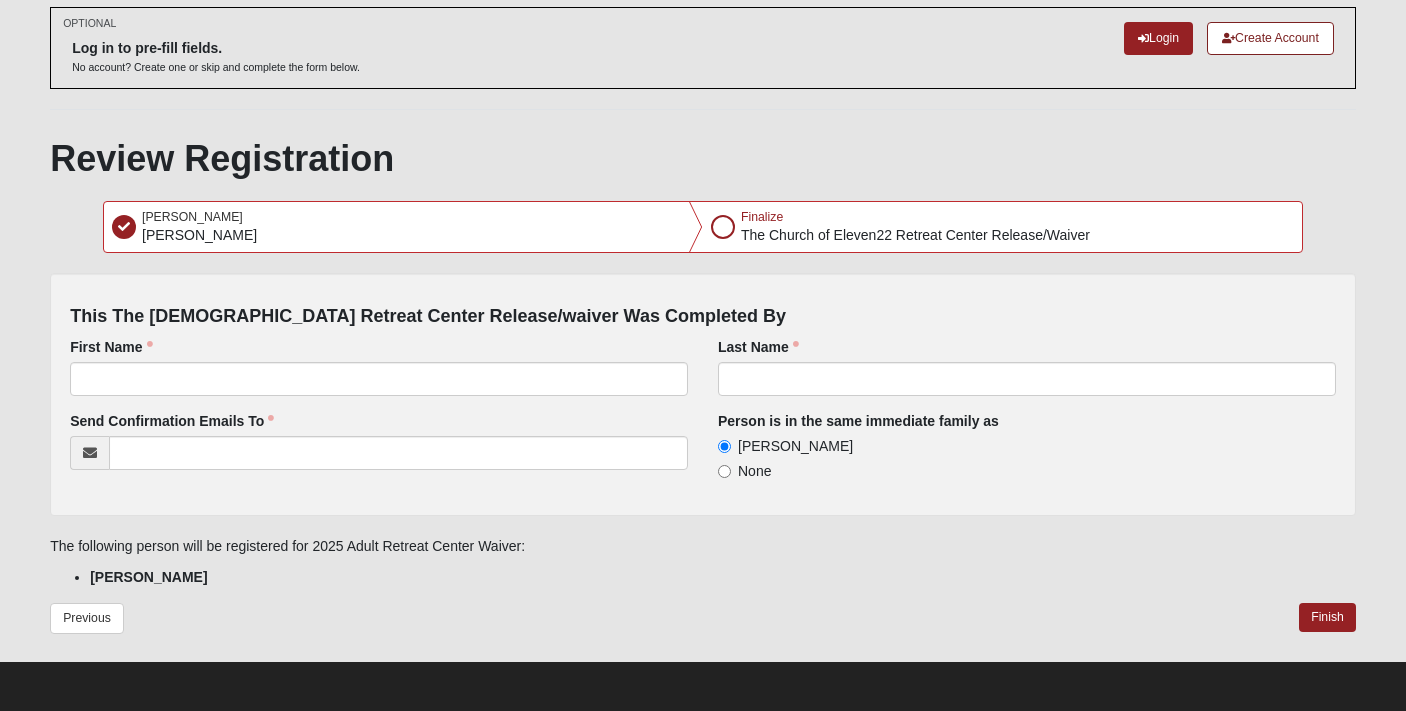 click on "[PERSON_NAME]" at bounding box center (724, 446) 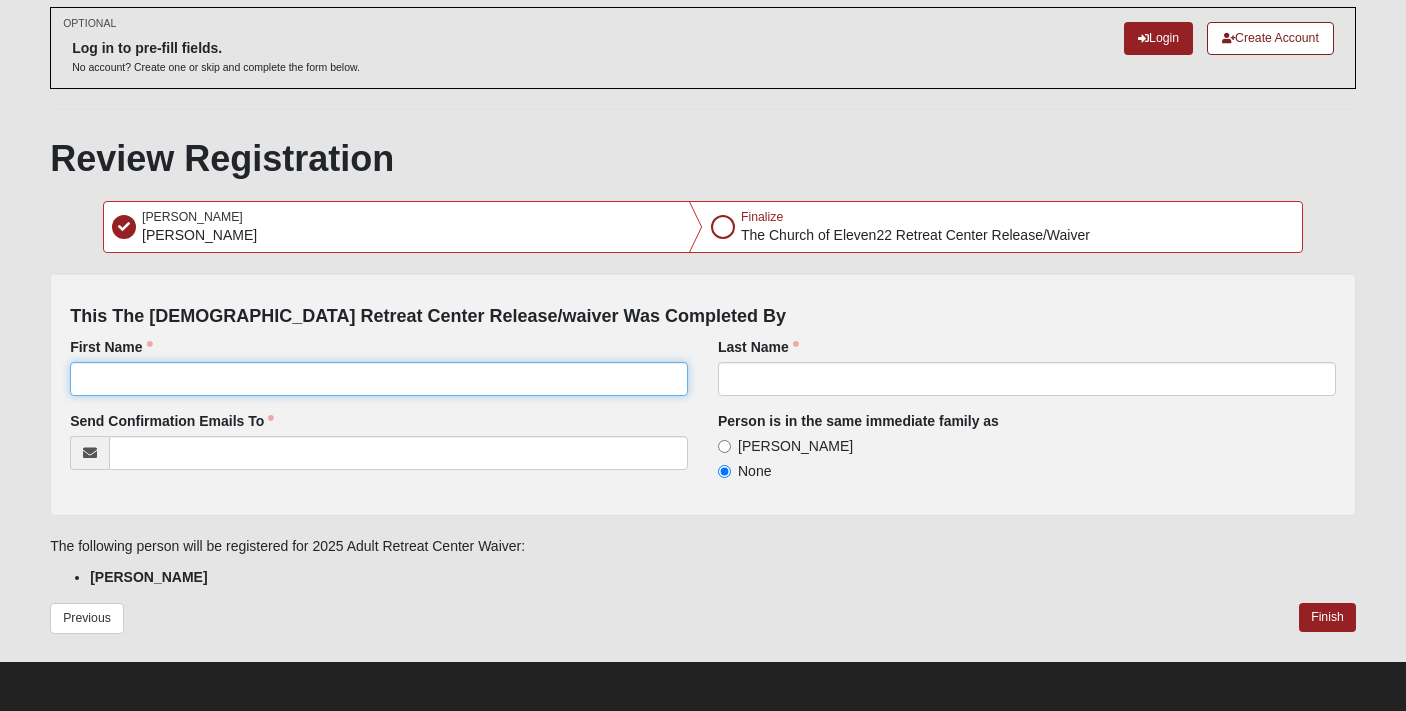 click on "First Name" 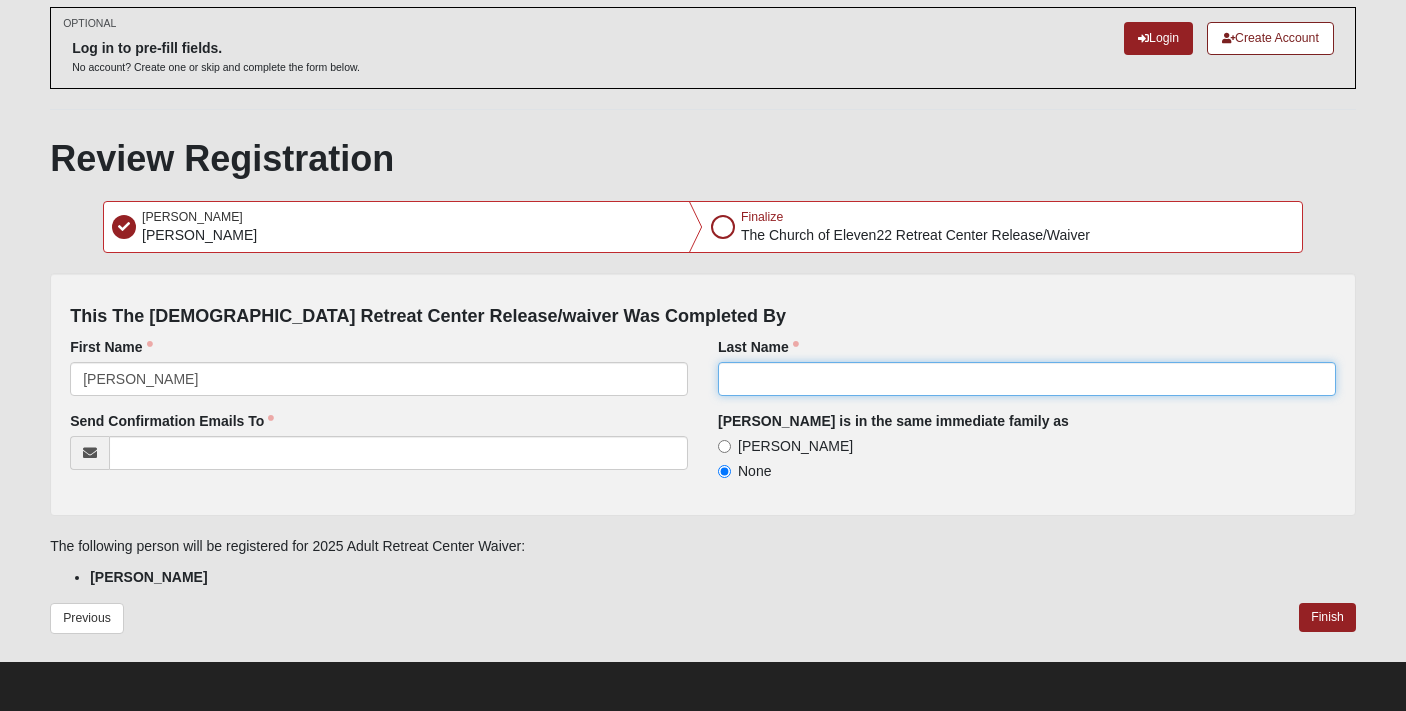 click on "Last Name" 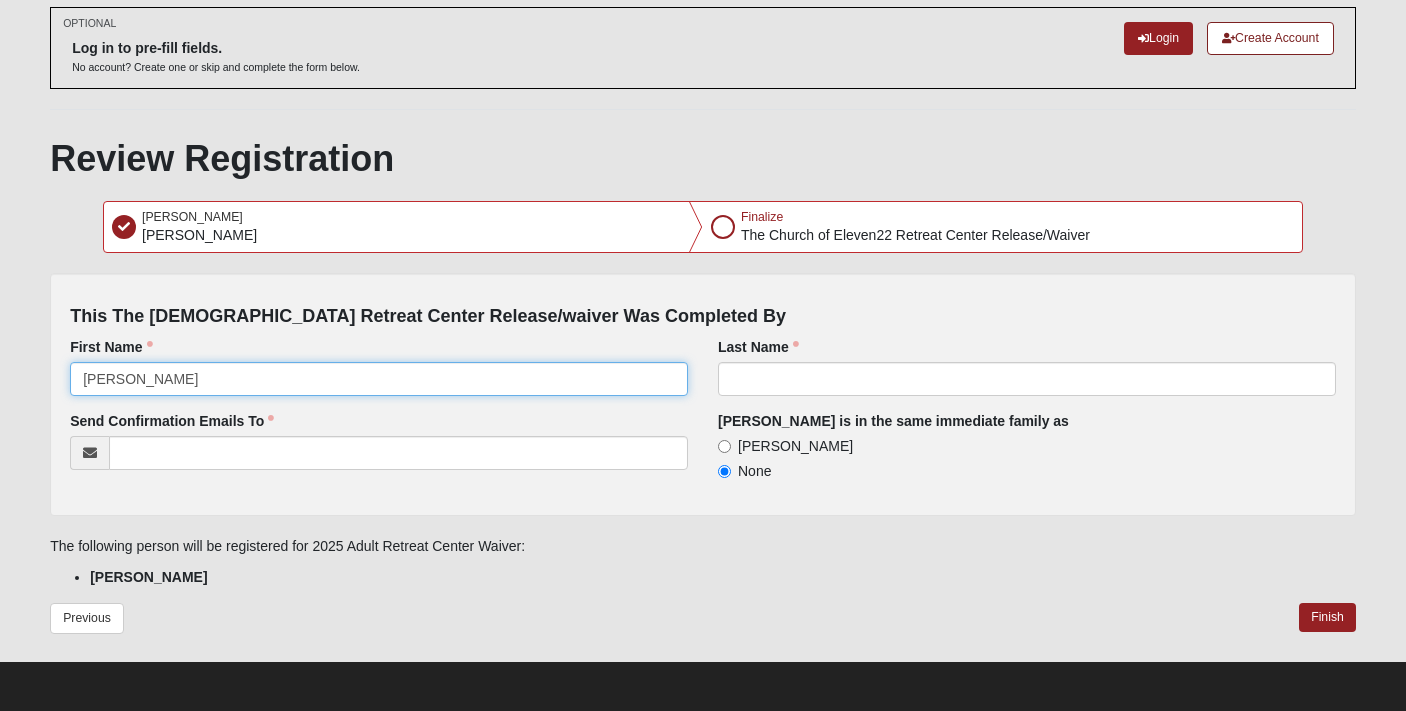 click on "[PERSON_NAME]" 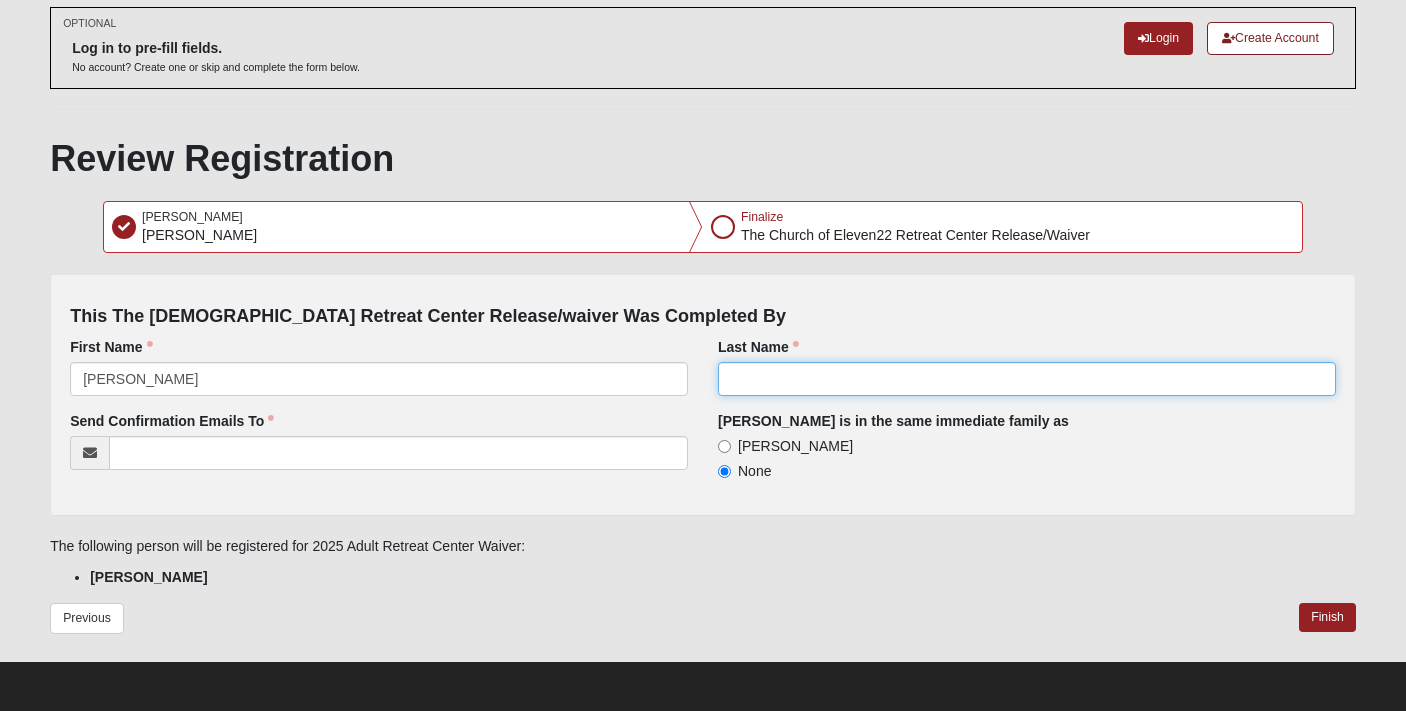 click on "Last Name" 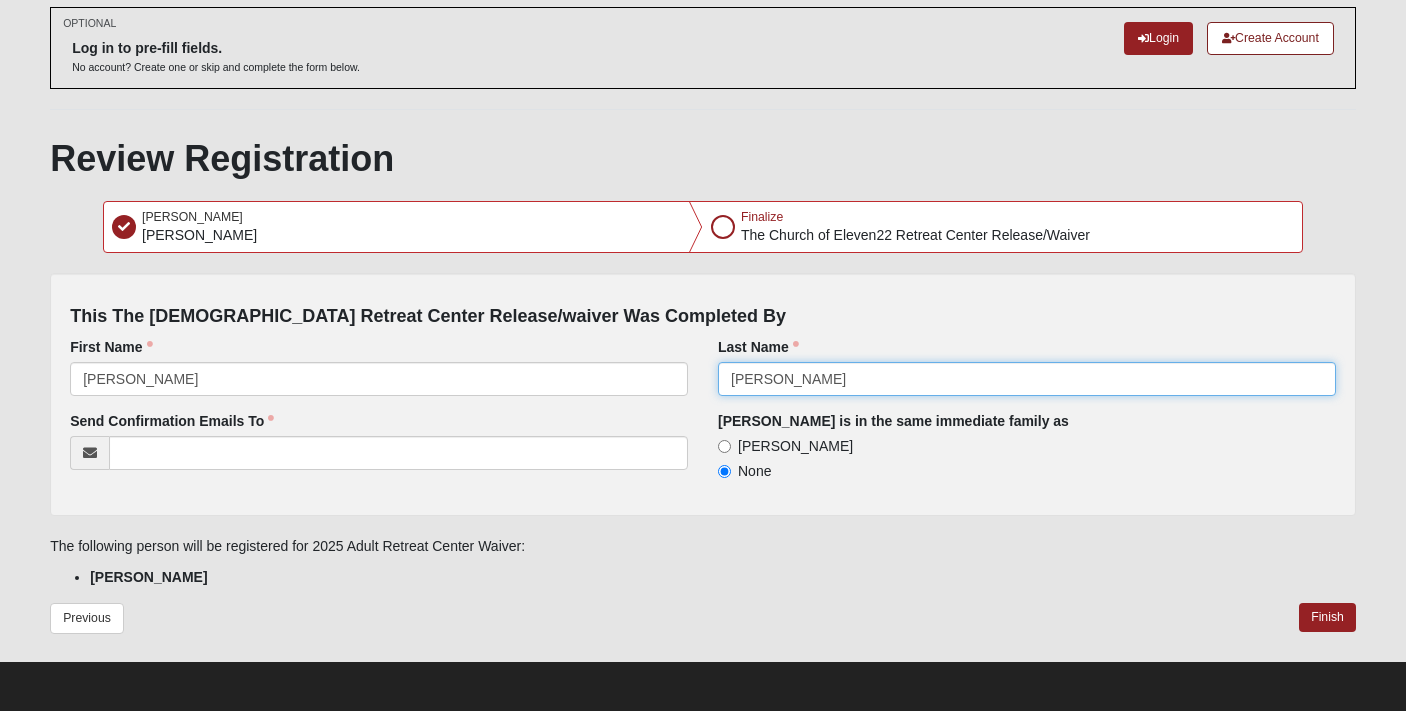 type on "[PERSON_NAME]" 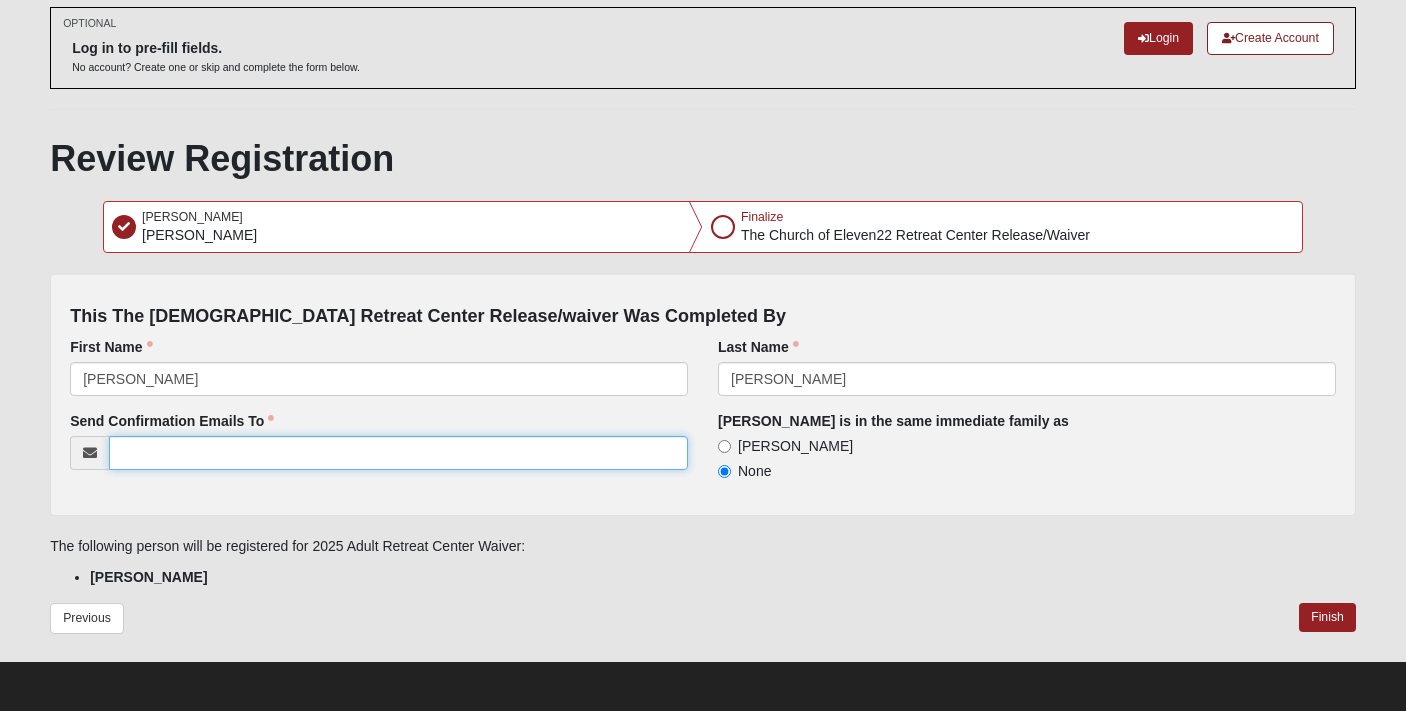 click on "Send Confirmation Emails To" at bounding box center [398, 453] 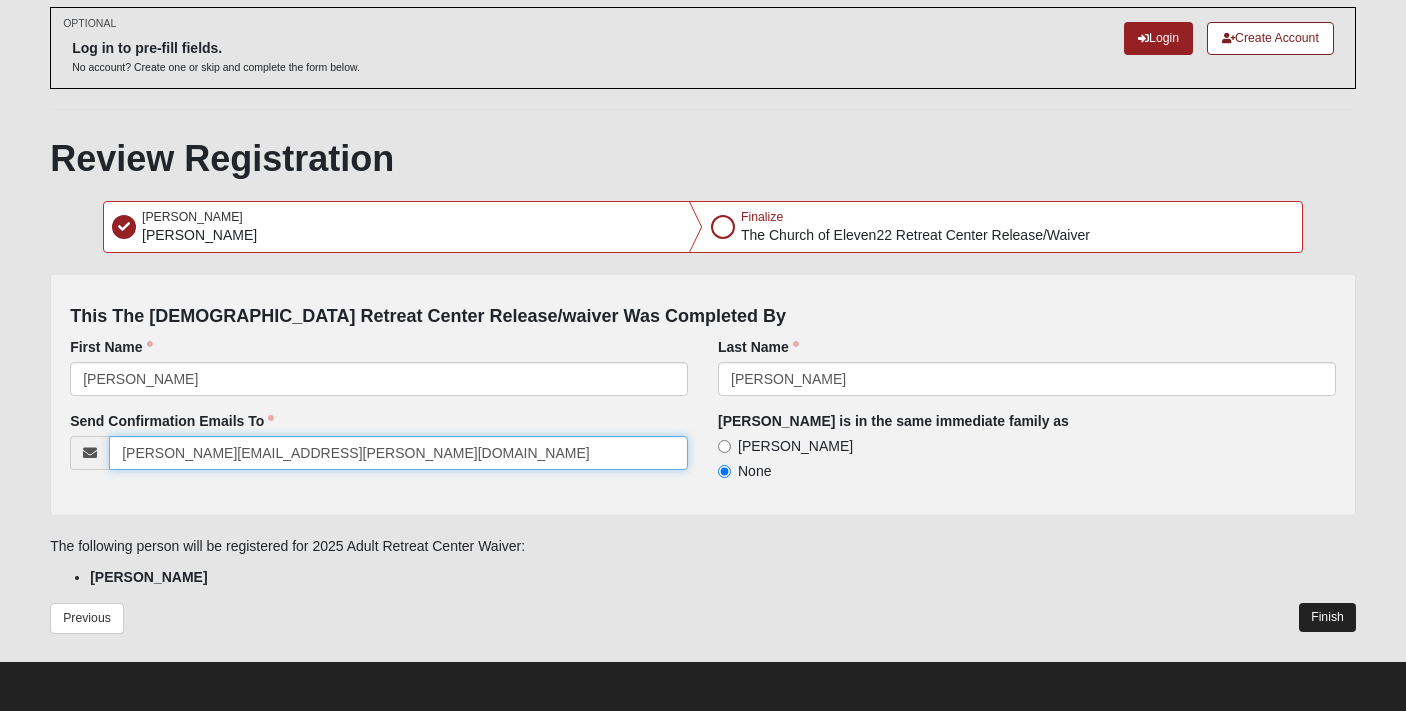type on "[PERSON_NAME][EMAIL_ADDRESS][PERSON_NAME][DOMAIN_NAME]" 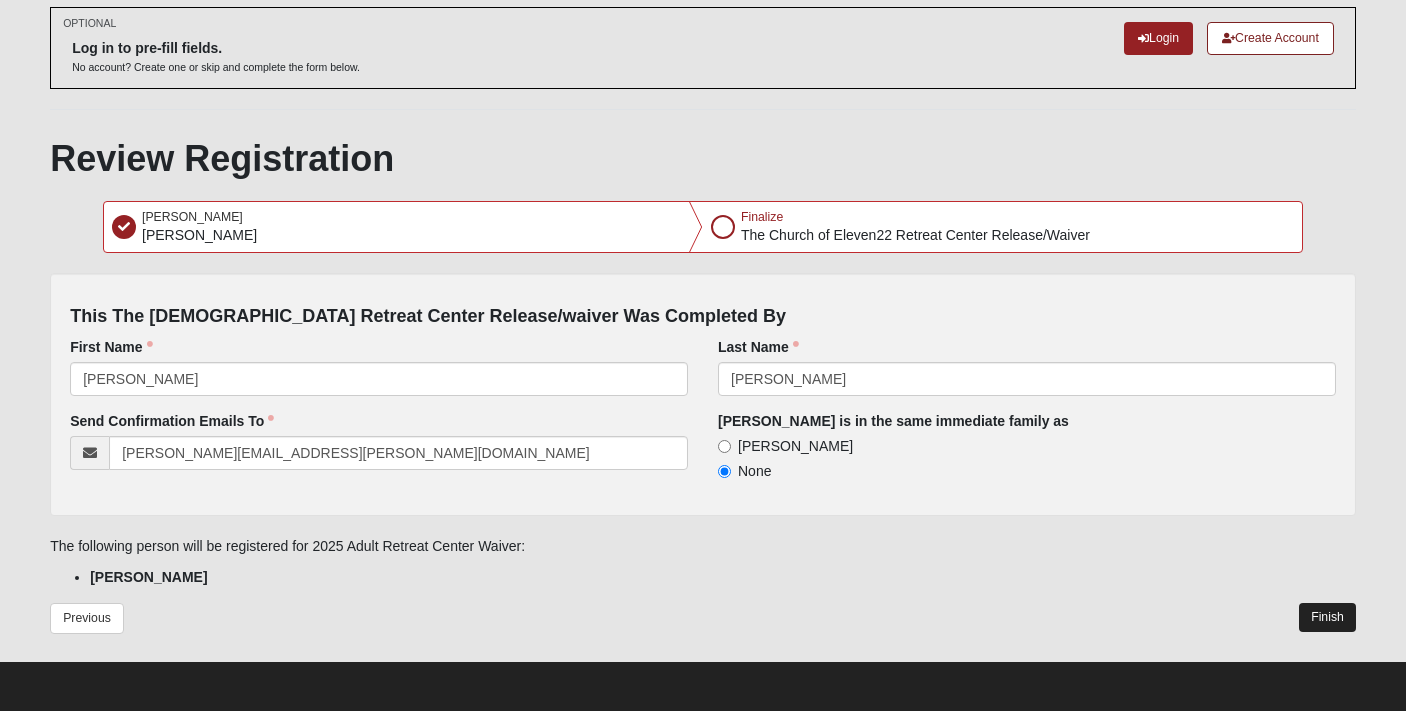 click on "Finish" at bounding box center [1327, 617] 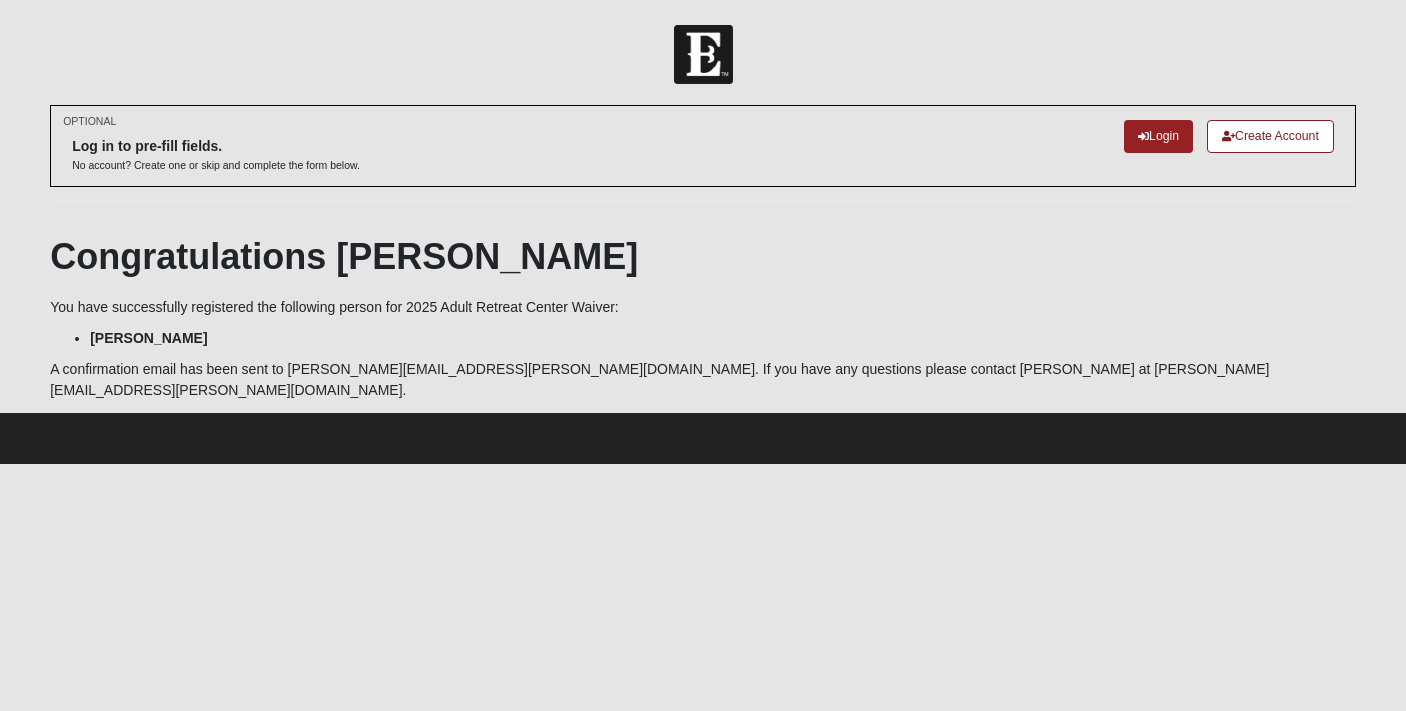 scroll, scrollTop: 0, scrollLeft: 0, axis: both 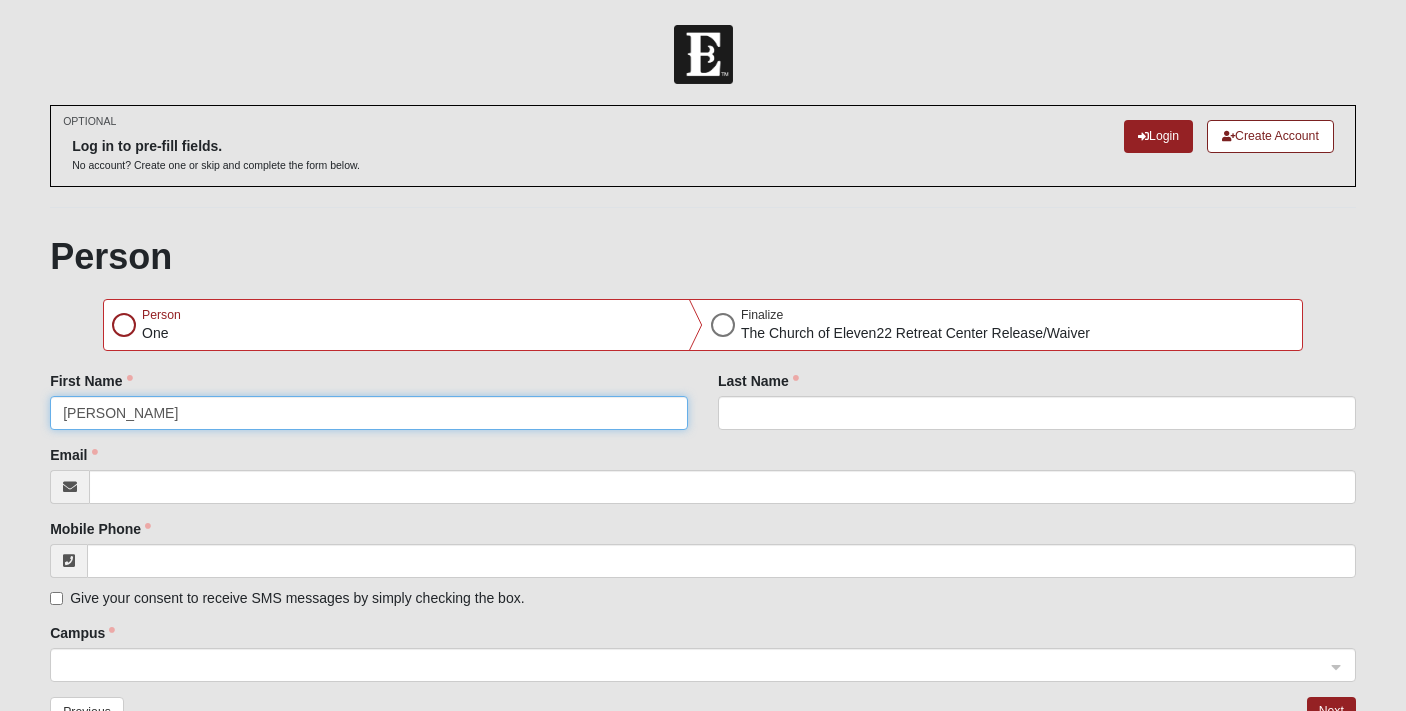 type on "[PERSON_NAME]" 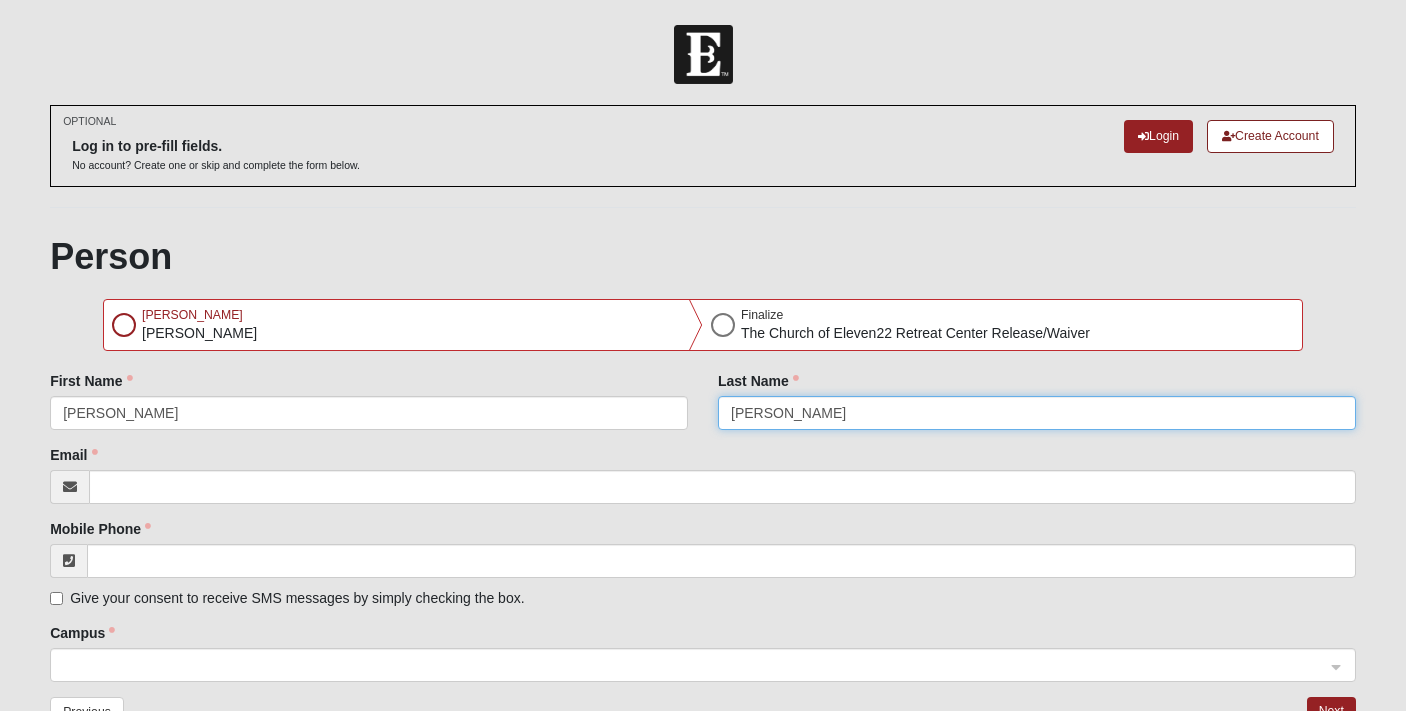 type on "[PERSON_NAME]" 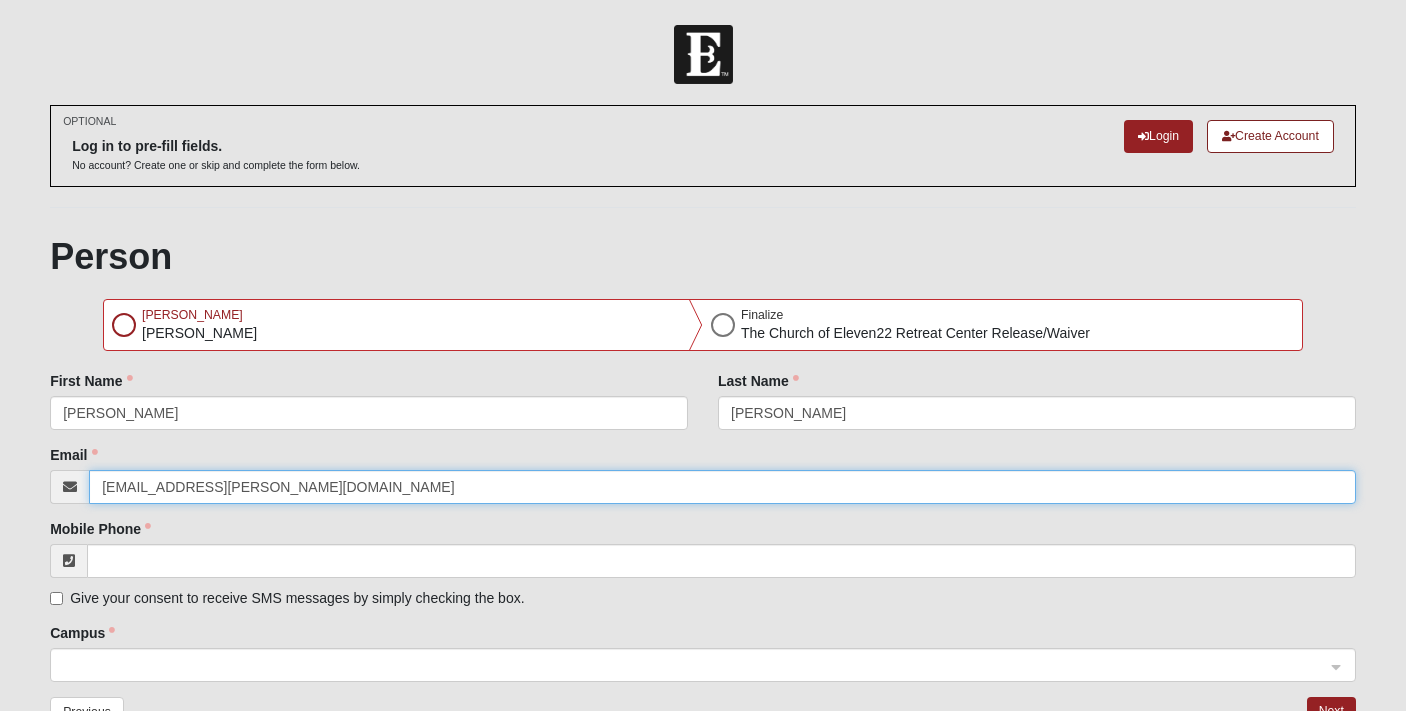 type on "olivia.johnson@coe22.com" 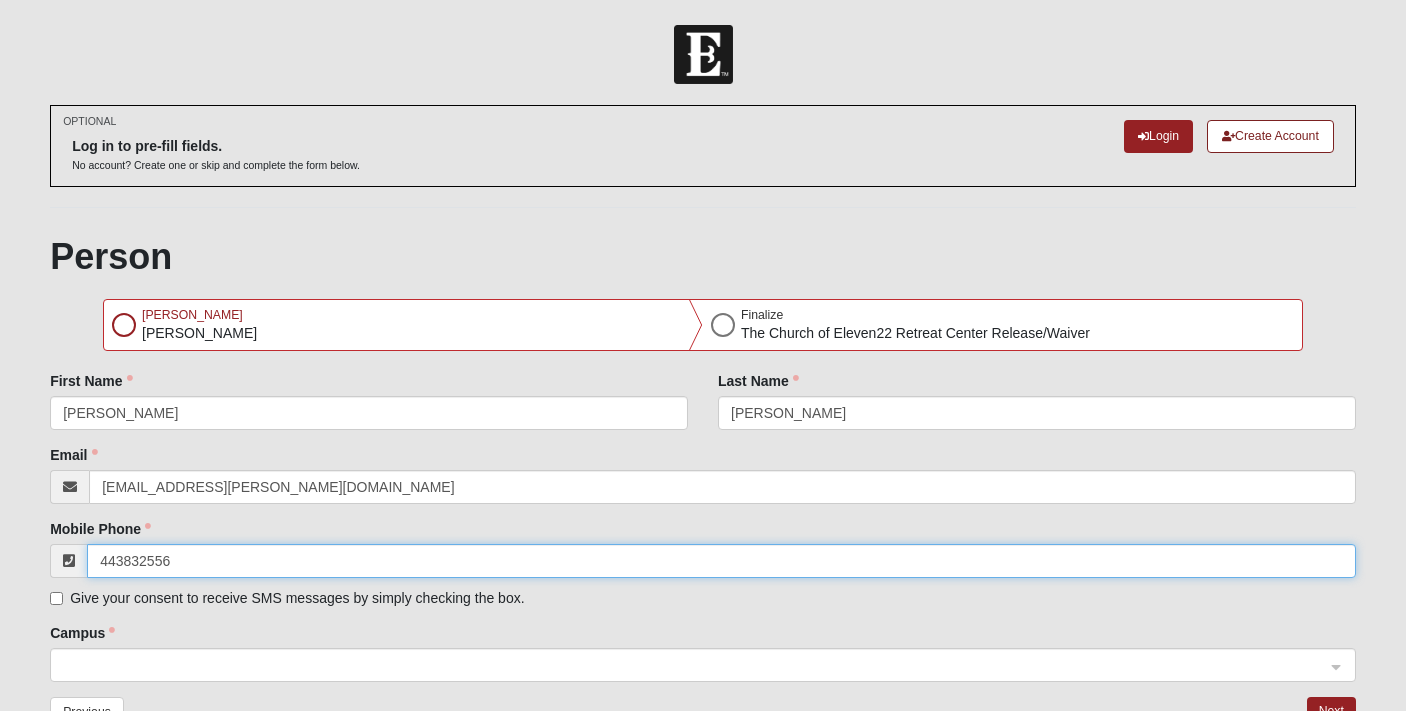 type on "(443) 832-5562" 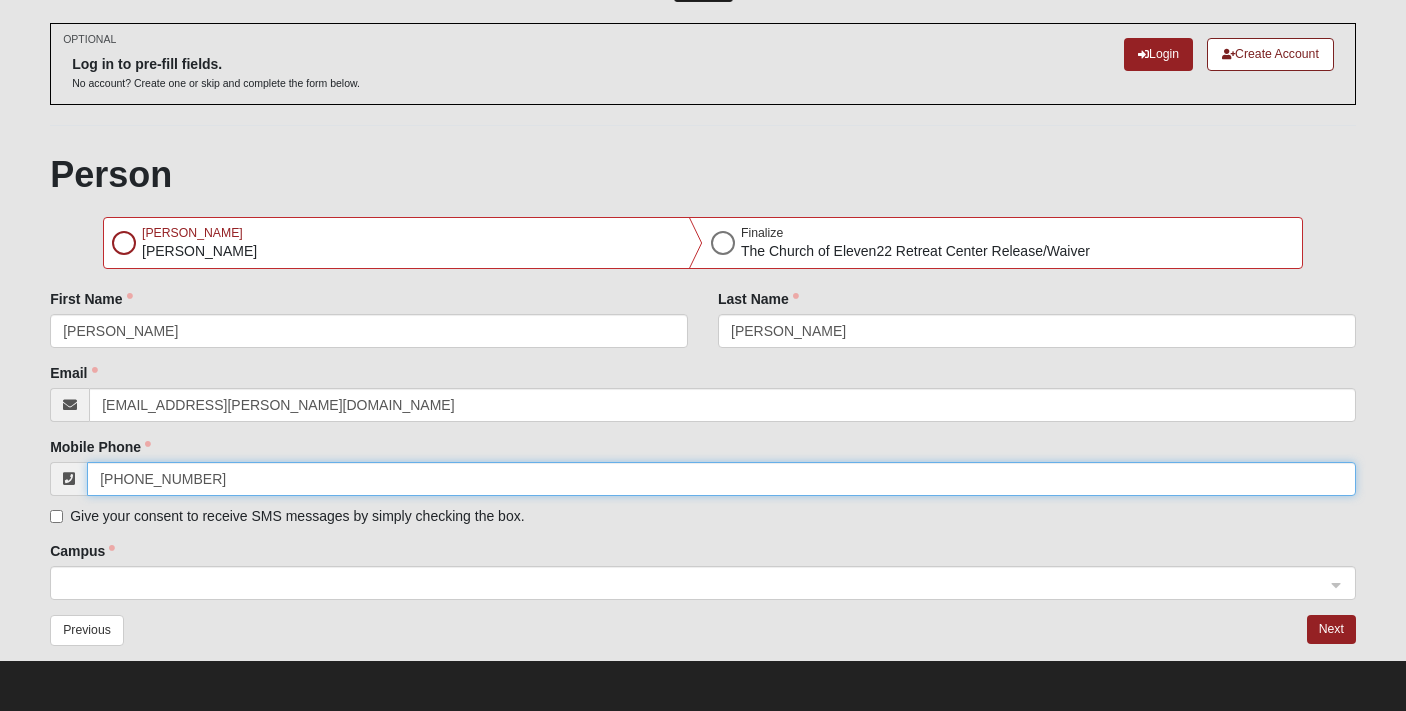 scroll, scrollTop: 81, scrollLeft: 0, axis: vertical 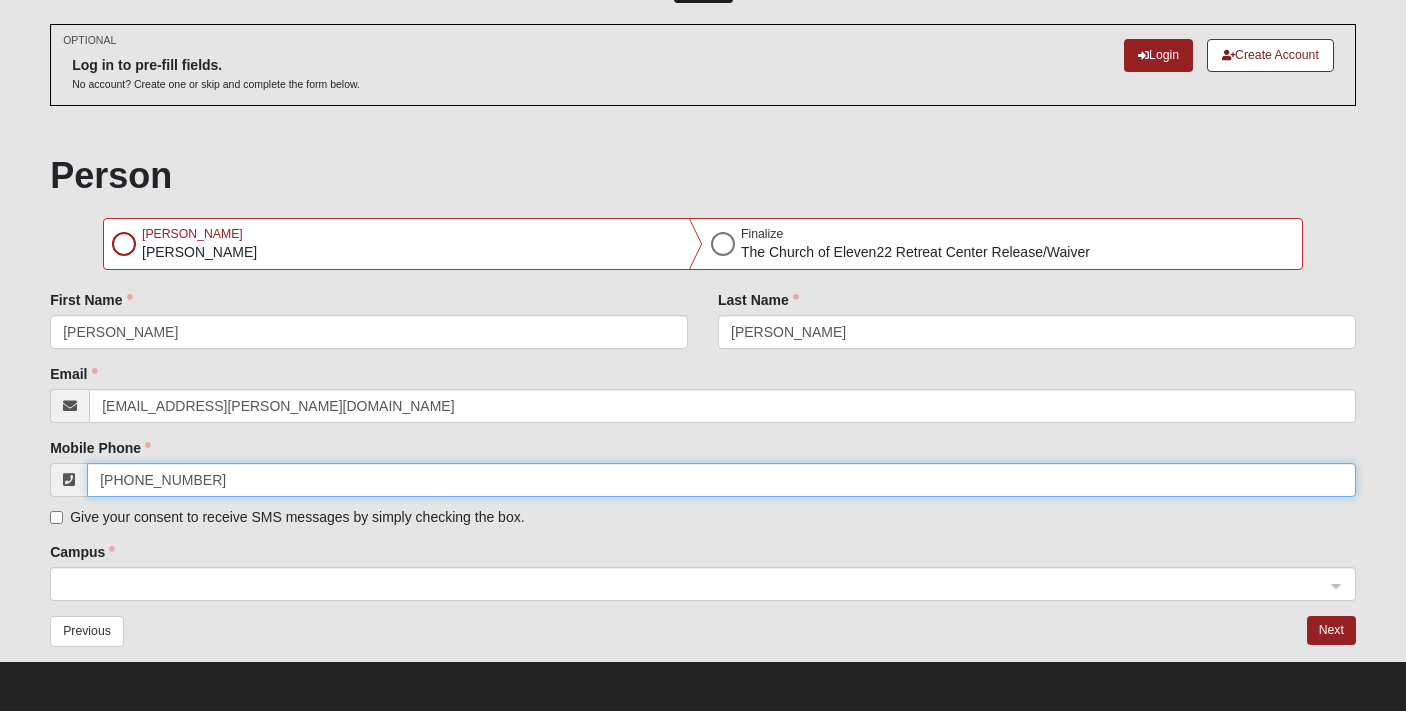 click 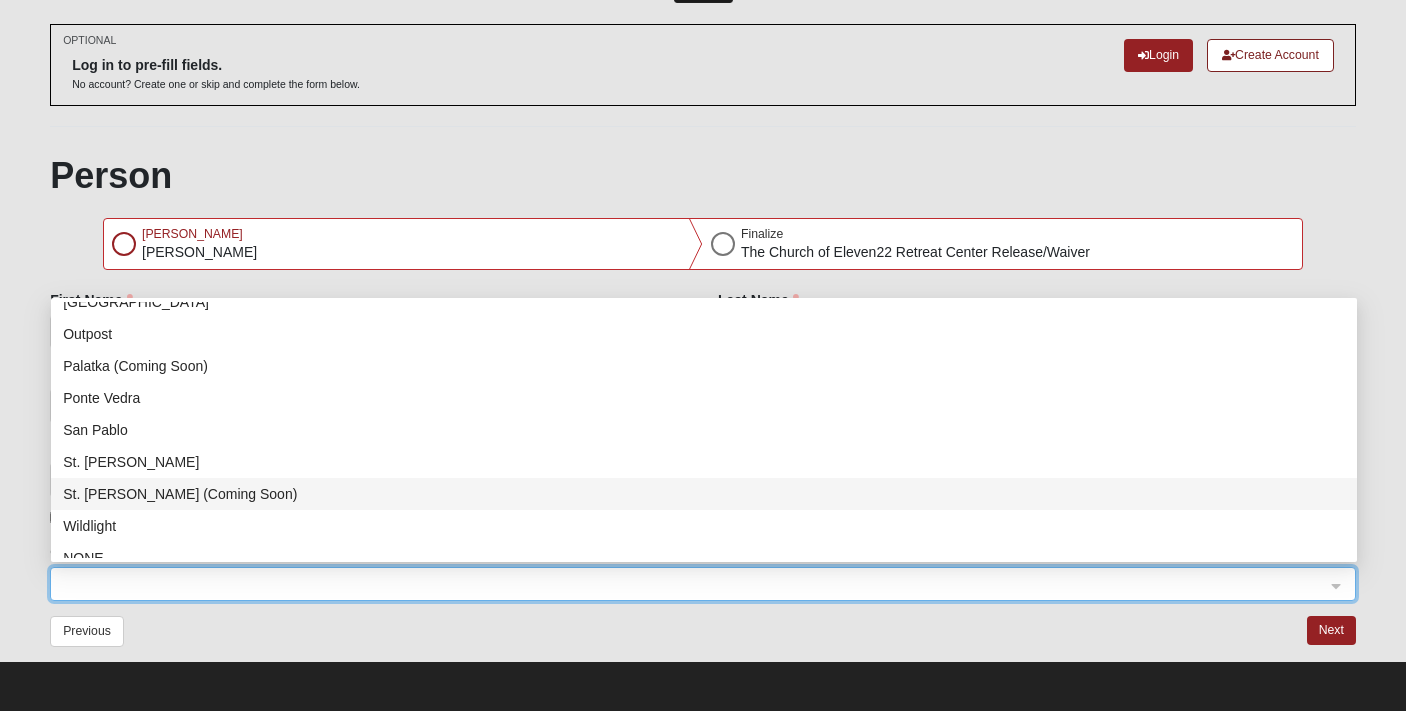 scroll, scrollTop: 241, scrollLeft: 0, axis: vertical 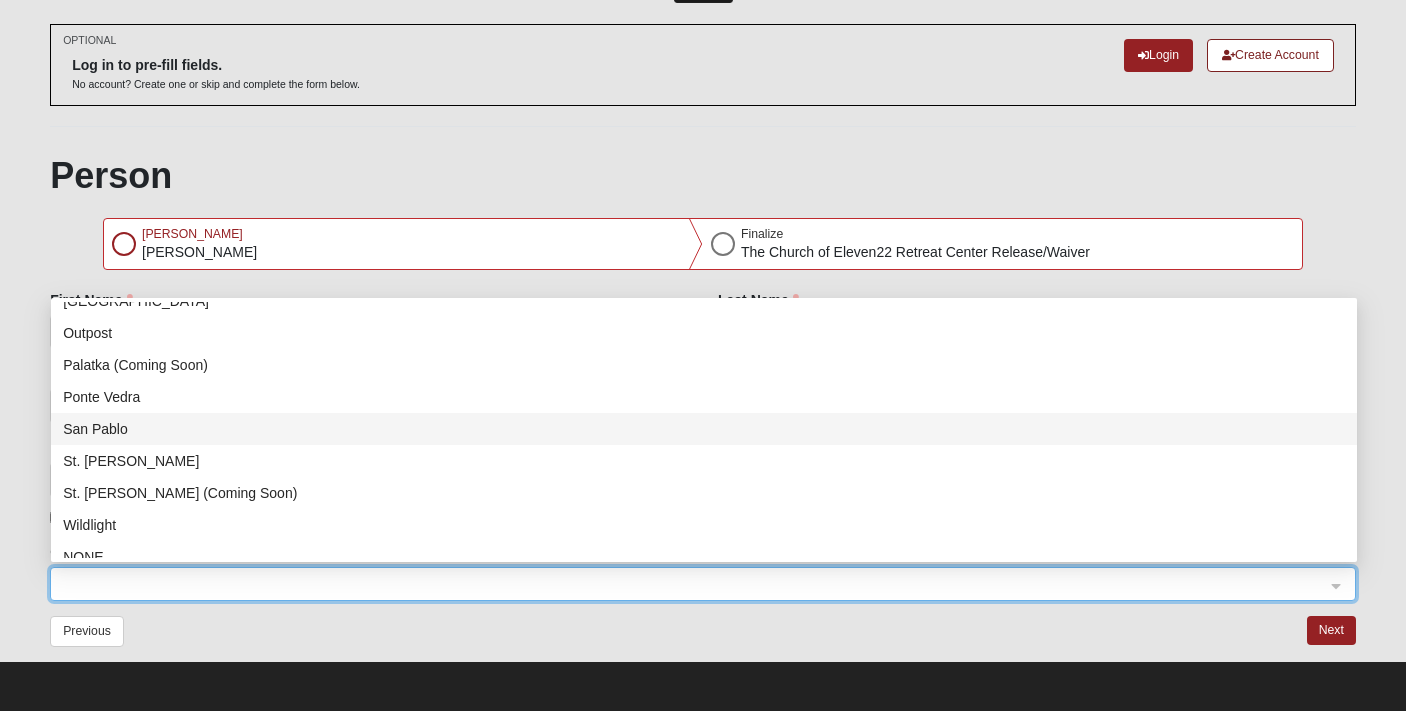 click on "San Pablo" at bounding box center [704, 429] 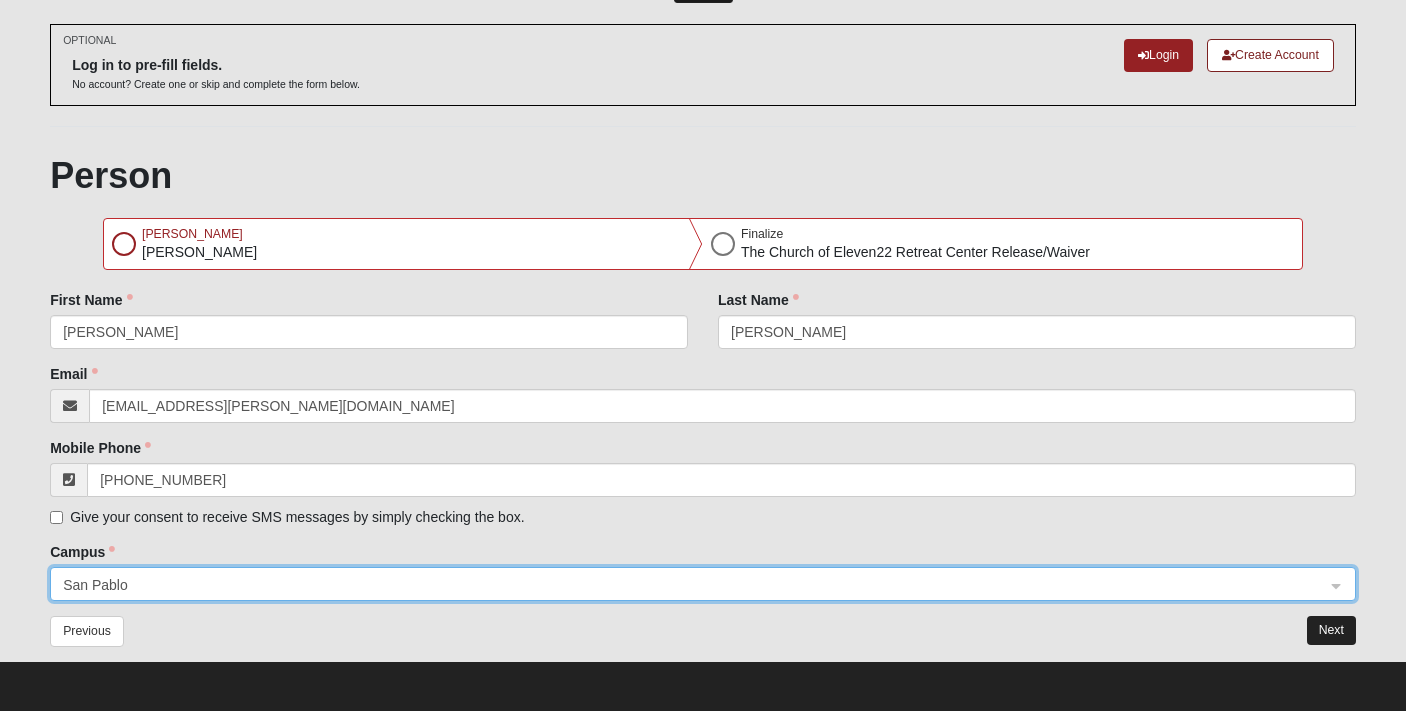 click on "Next" at bounding box center (1331, 630) 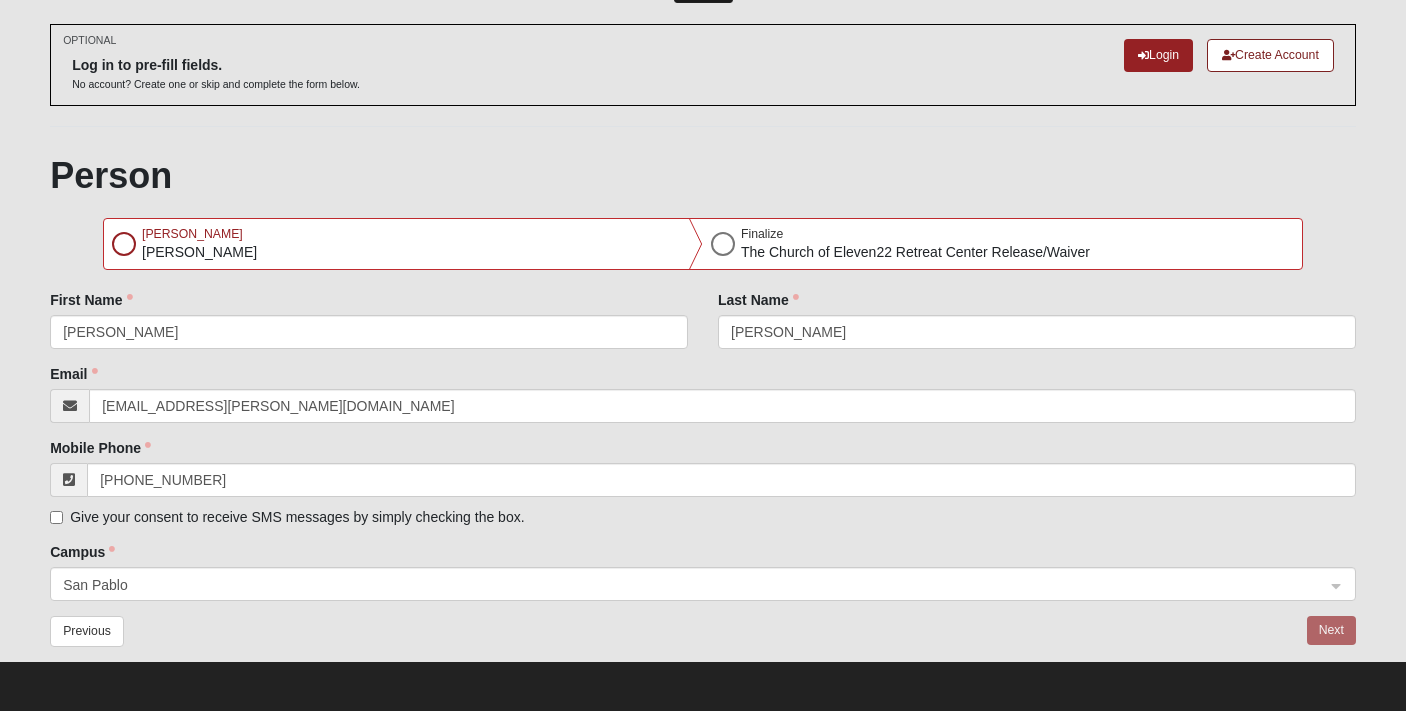 scroll, scrollTop: 0, scrollLeft: 0, axis: both 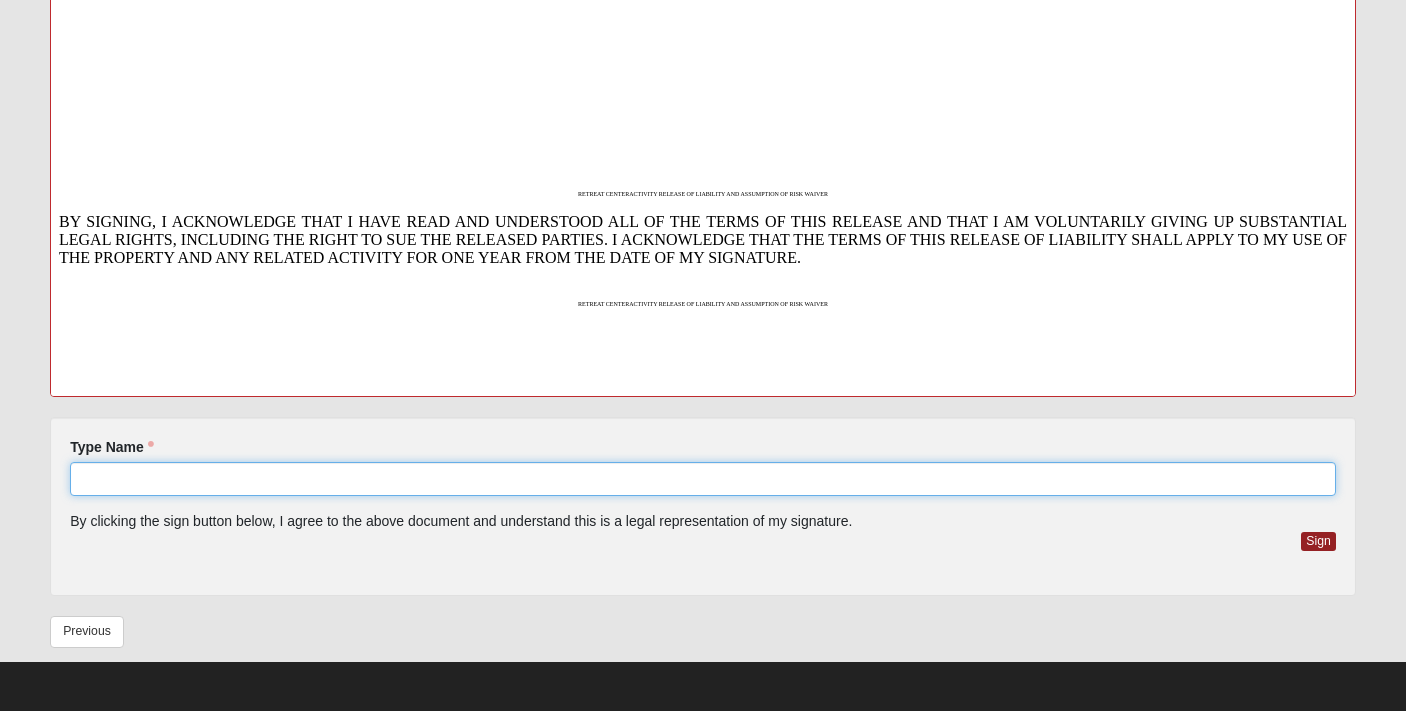 click on "Type Name" 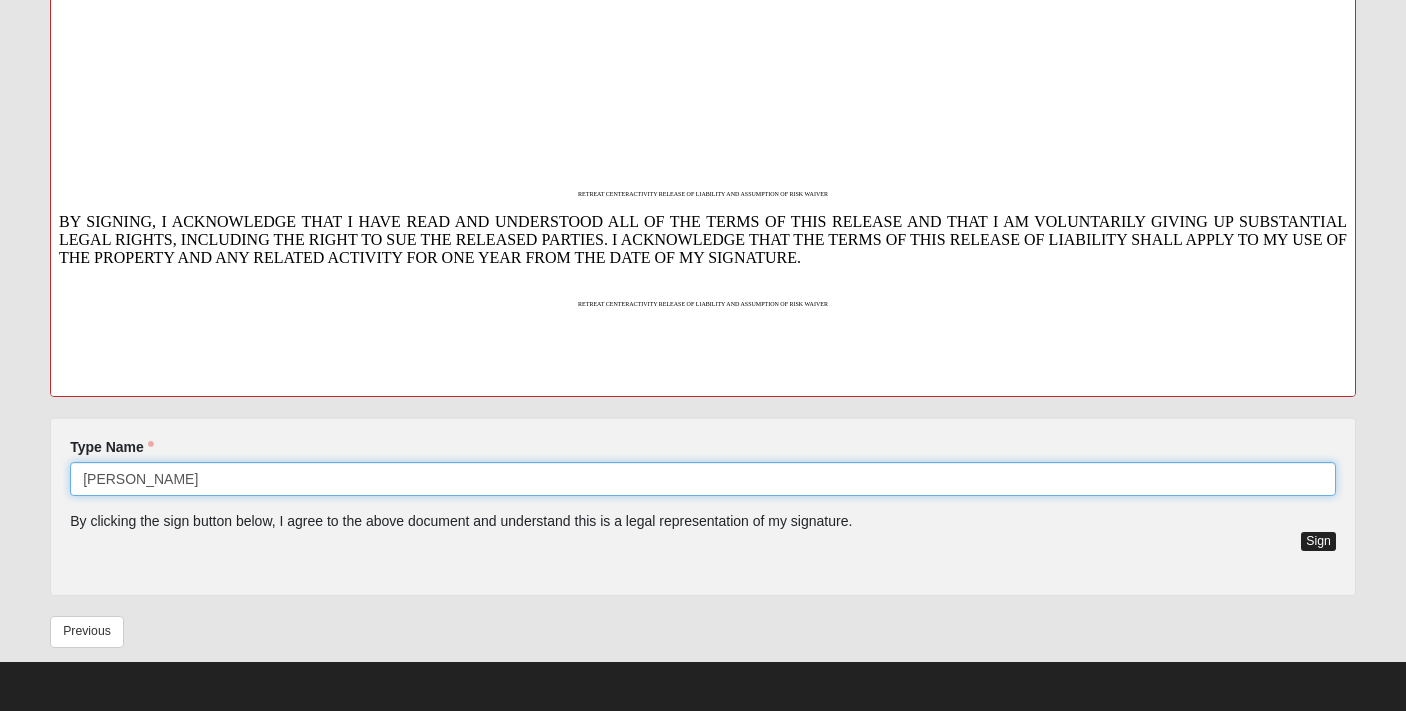 type on "Olivia Johnson" 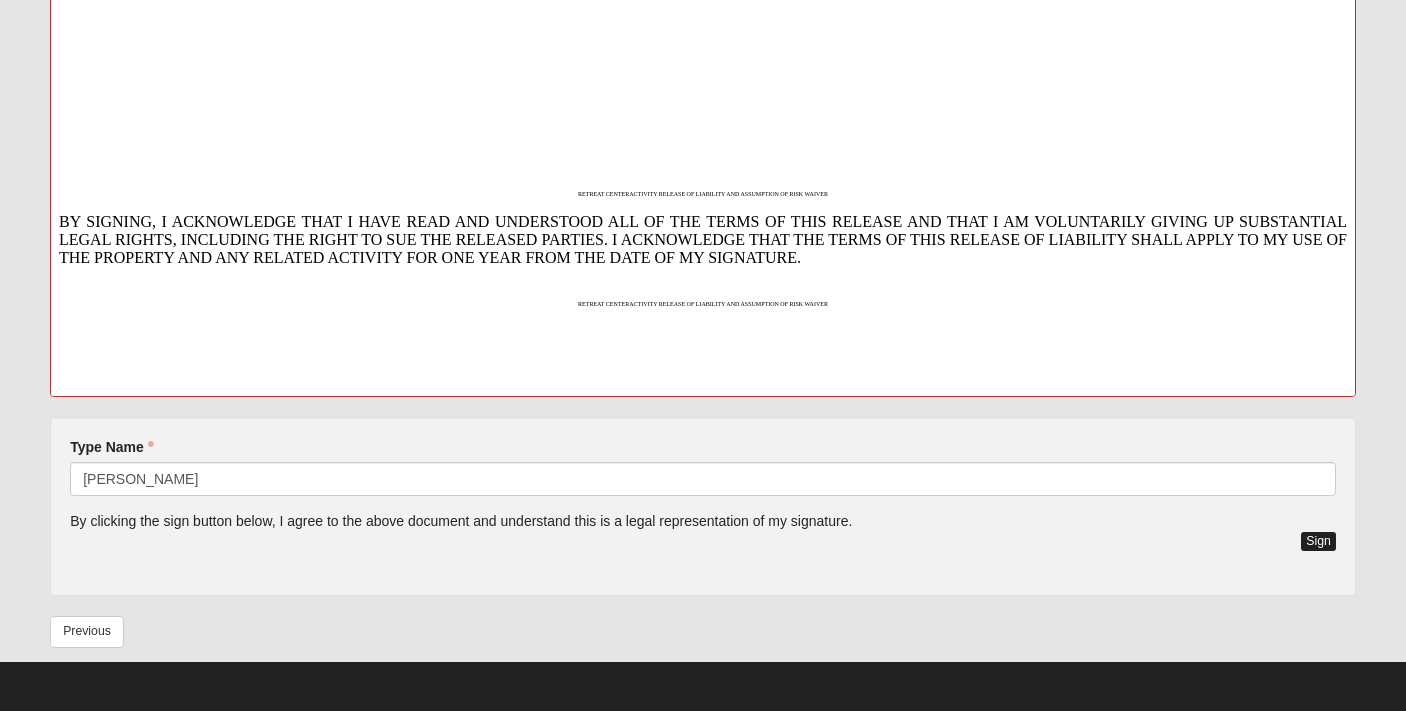 click on "Sign" at bounding box center [1318, 541] 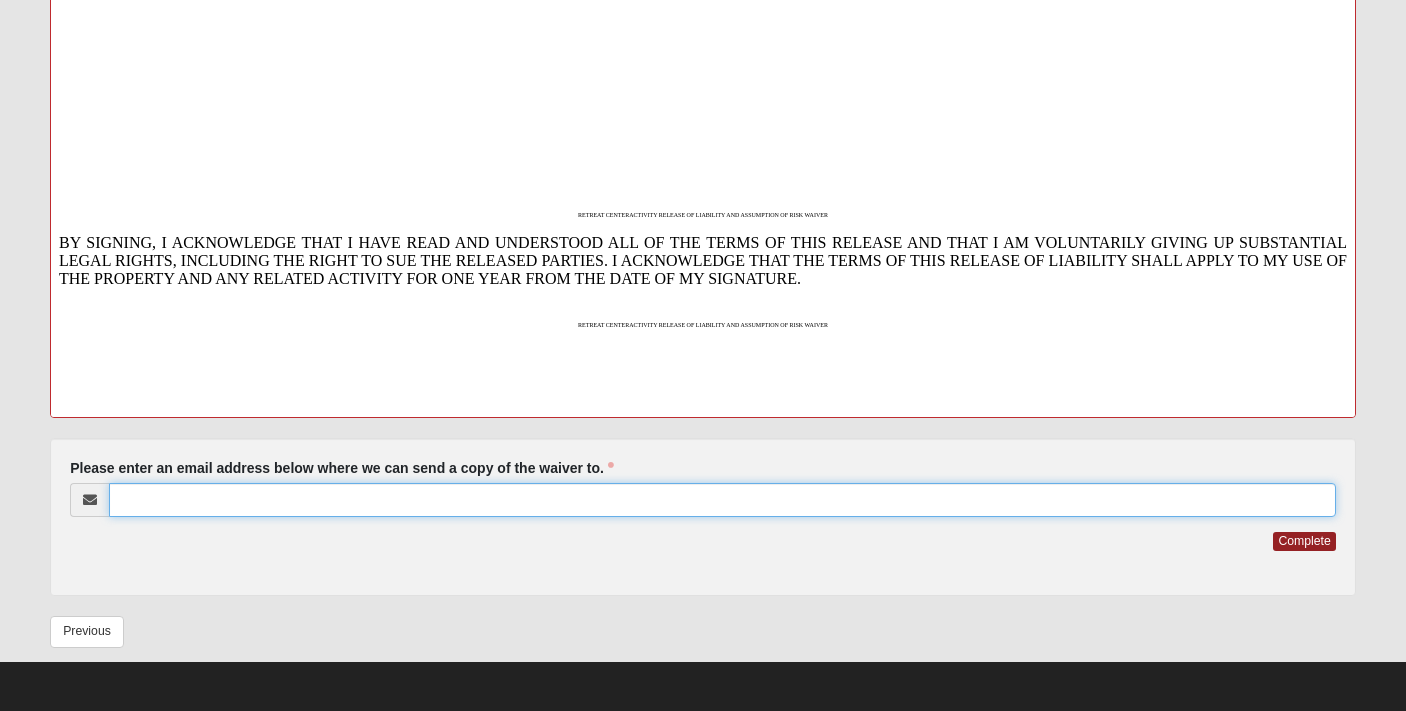 click on "Please enter an email address below where we can send a copy of the waiver to." at bounding box center [722, 500] 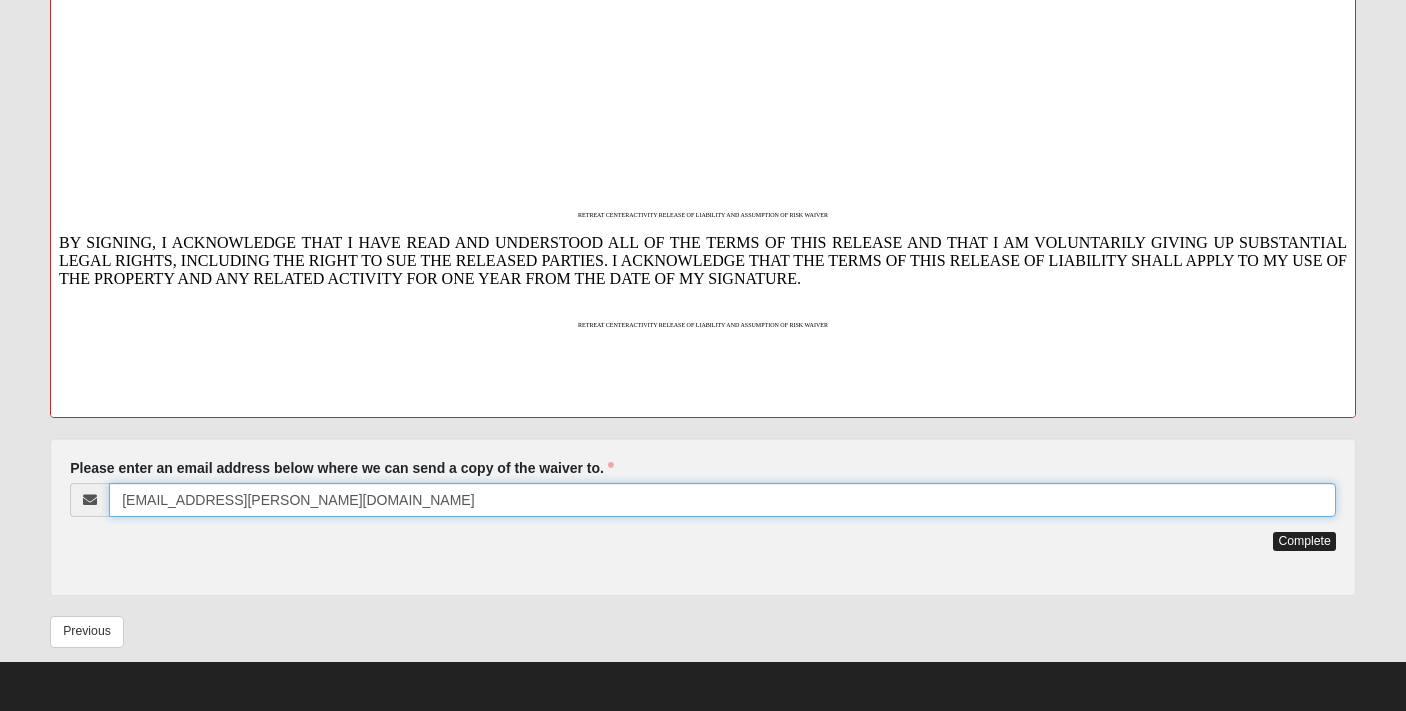 type on "Olivia.johnson@coe22.com" 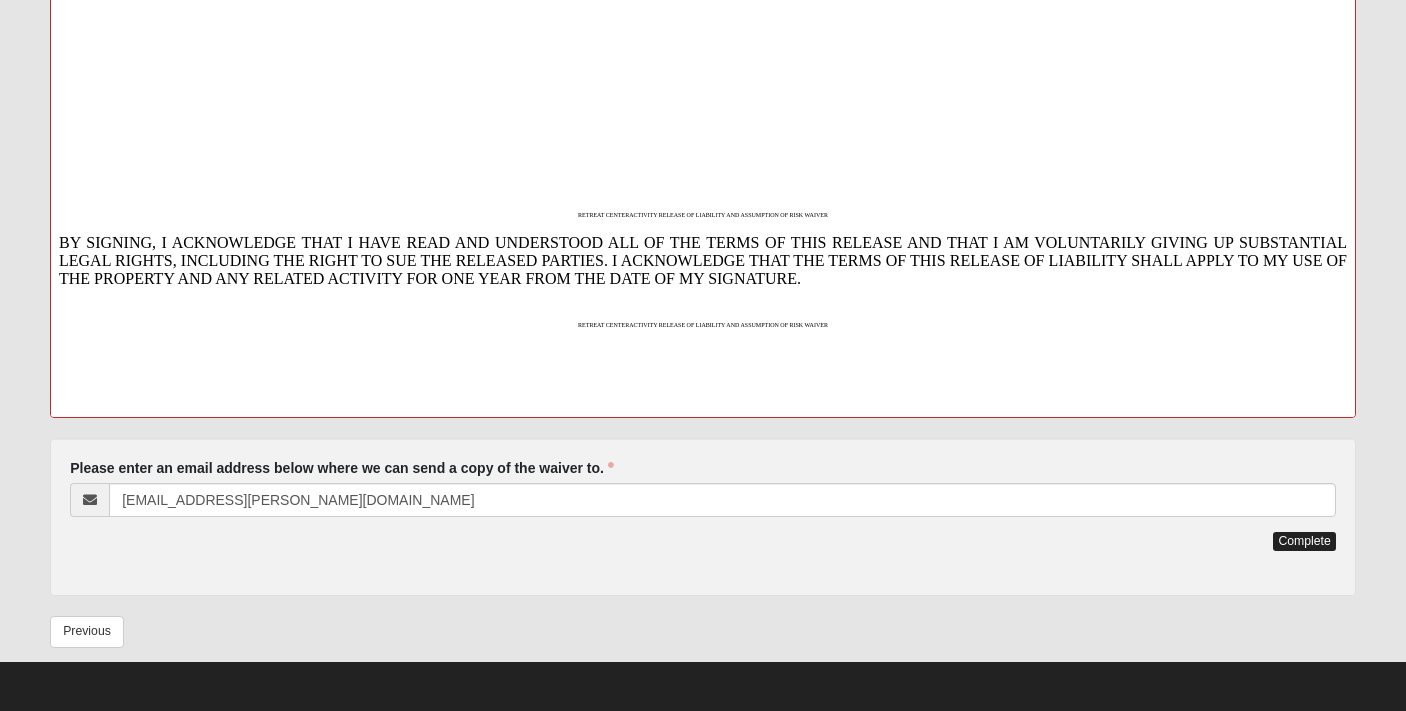 click on "Complete" at bounding box center [1304, 541] 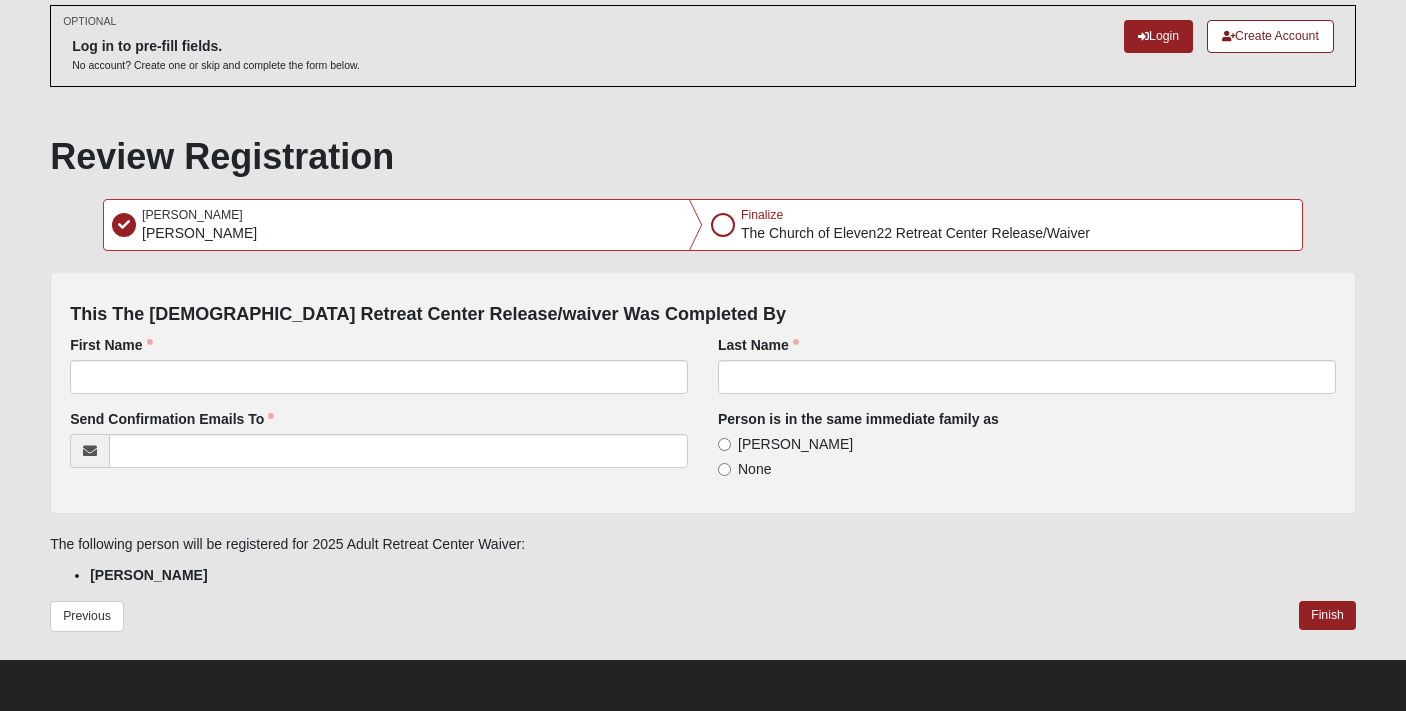 scroll, scrollTop: 0, scrollLeft: 0, axis: both 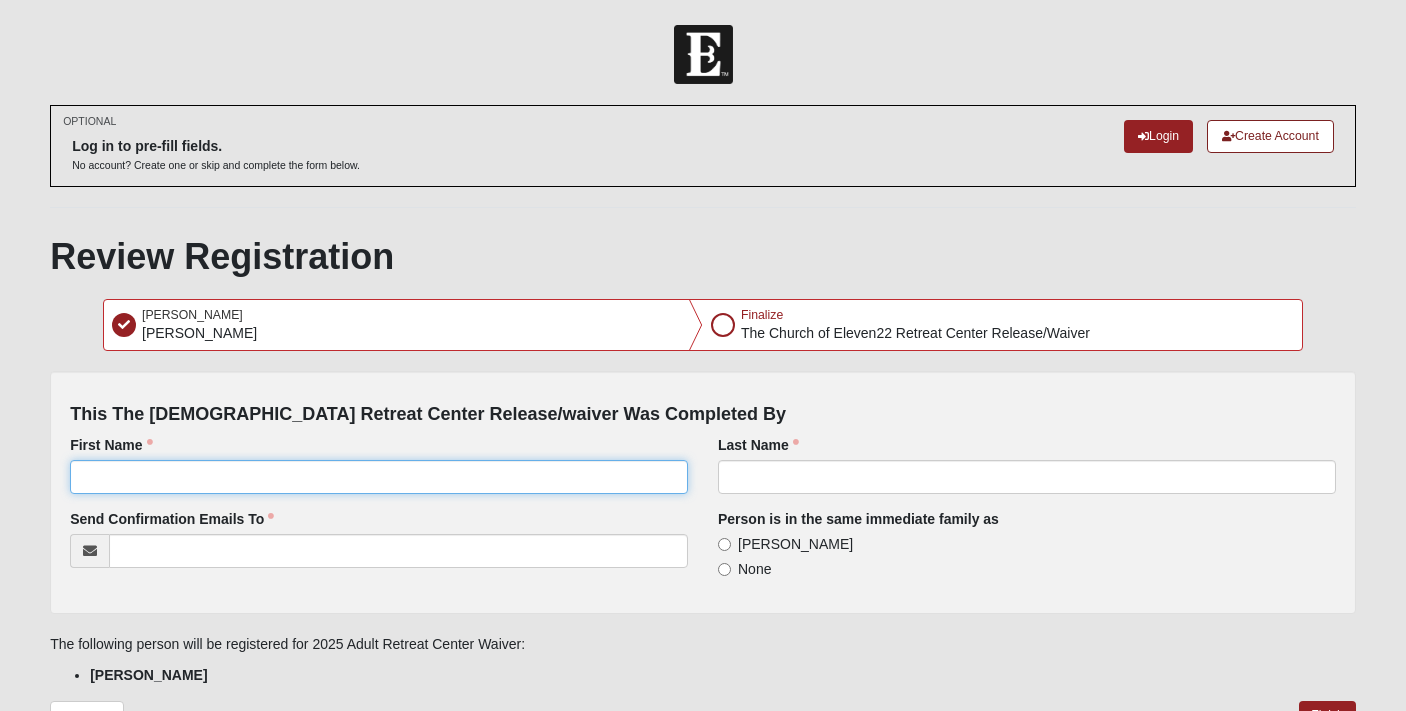 click on "First Name" 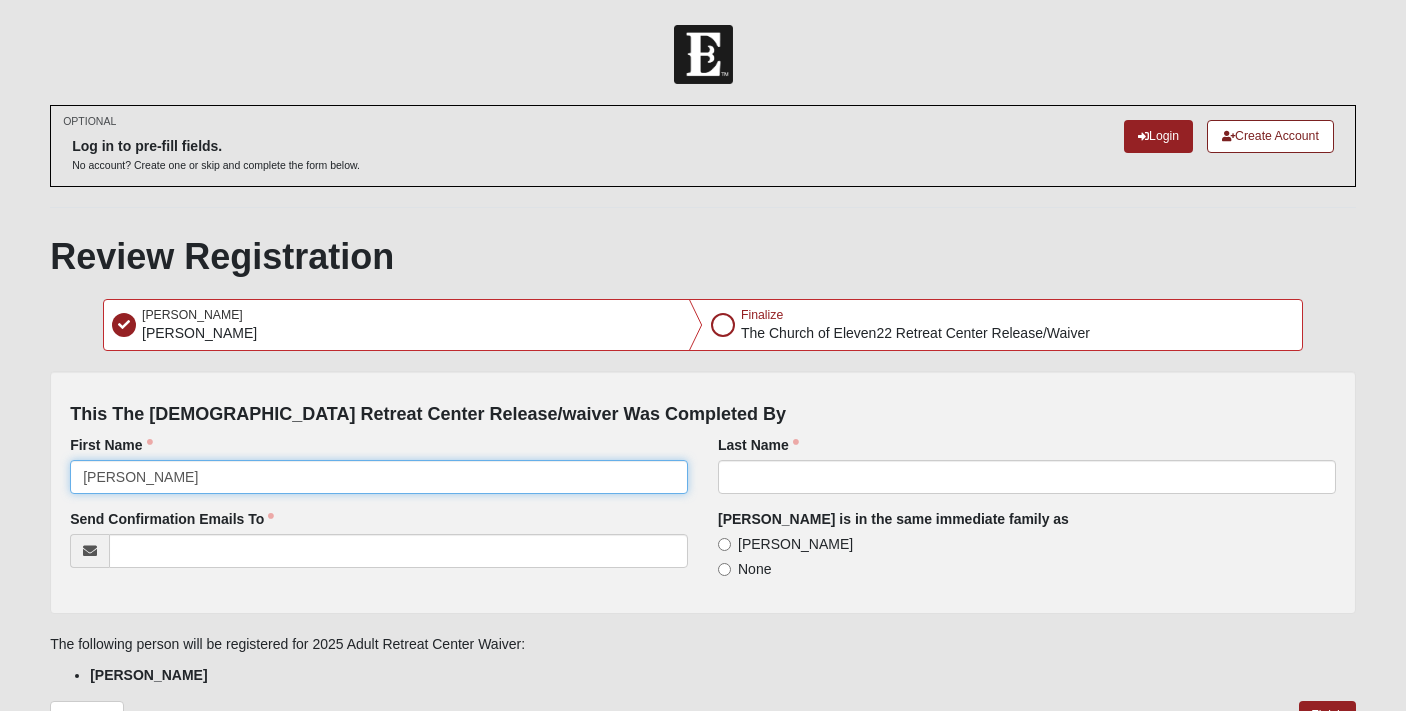 type on "[PERSON_NAME]" 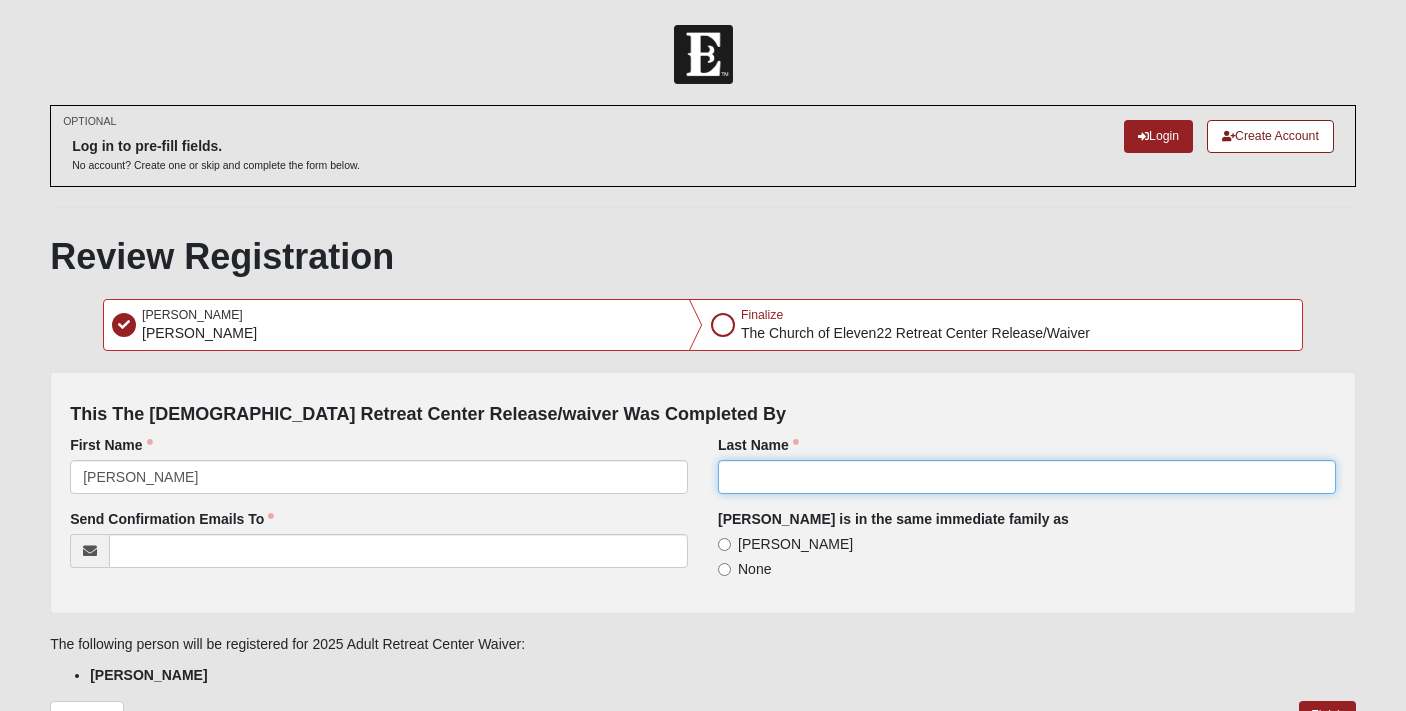 click on "Last Name" 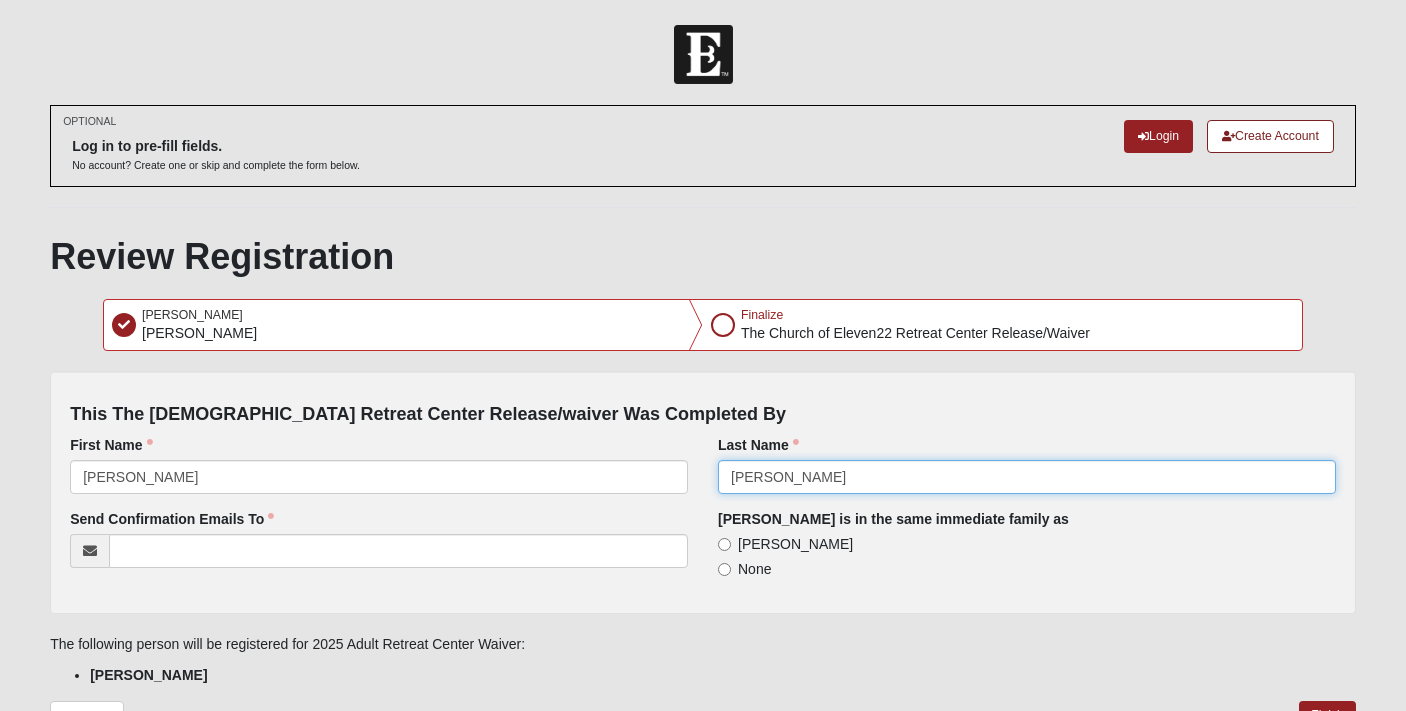 type on "[PERSON_NAME]" 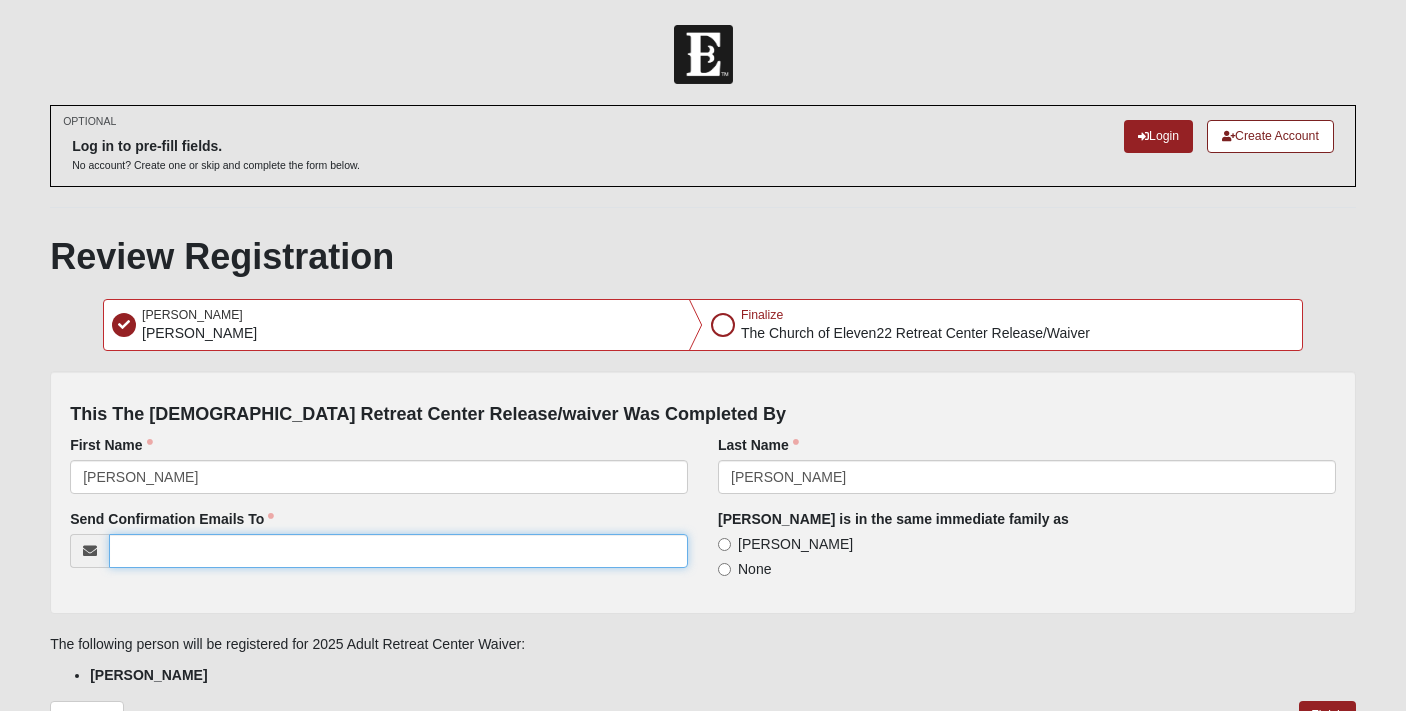 click on "Send Confirmation Emails To" at bounding box center [398, 551] 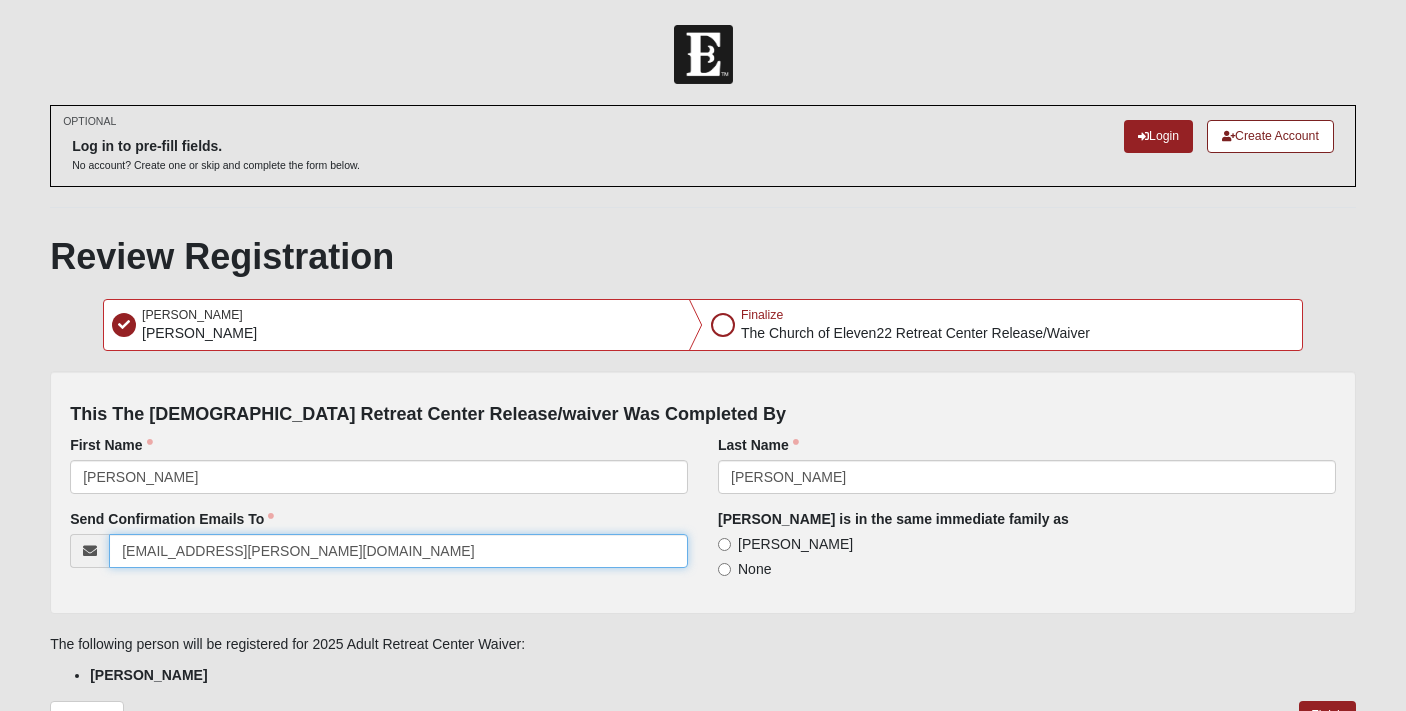 type on "Olivia.johnson@coe22.com" 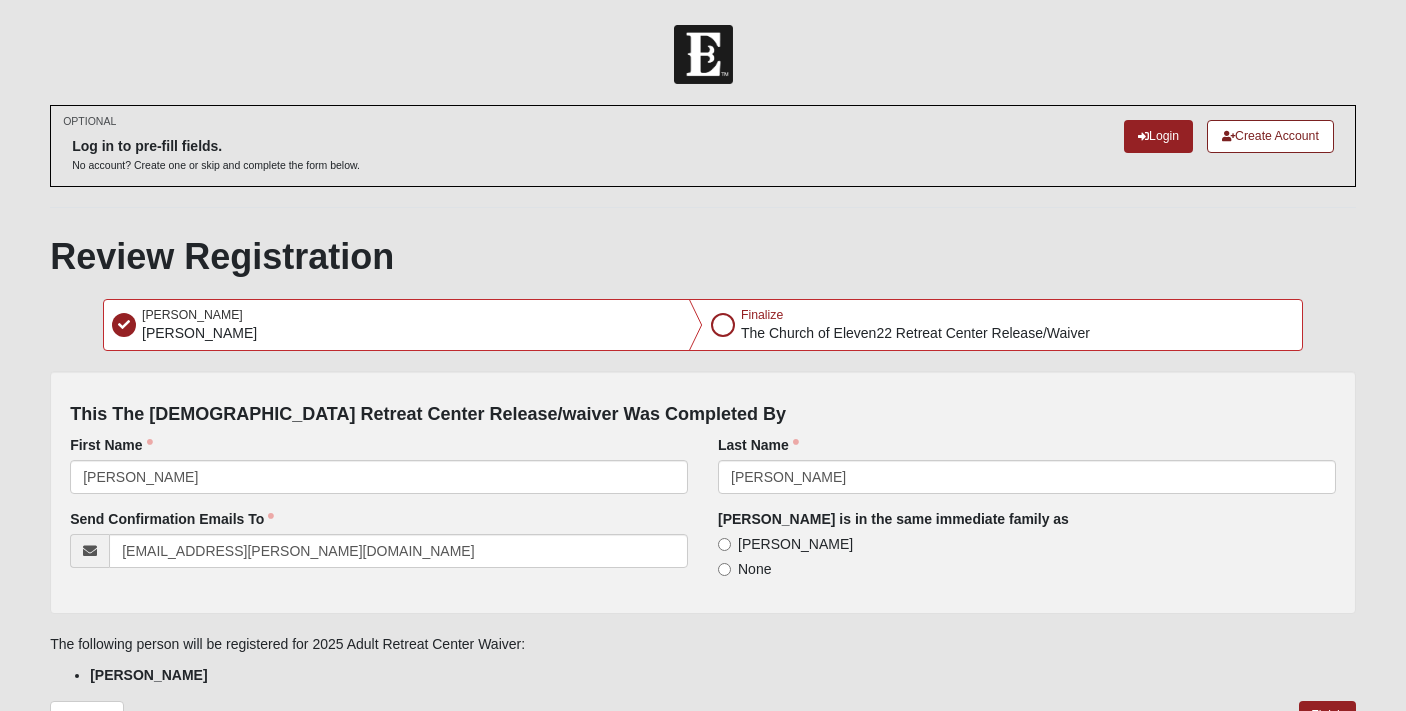 click on "Olivia Johnson" at bounding box center [724, 544] 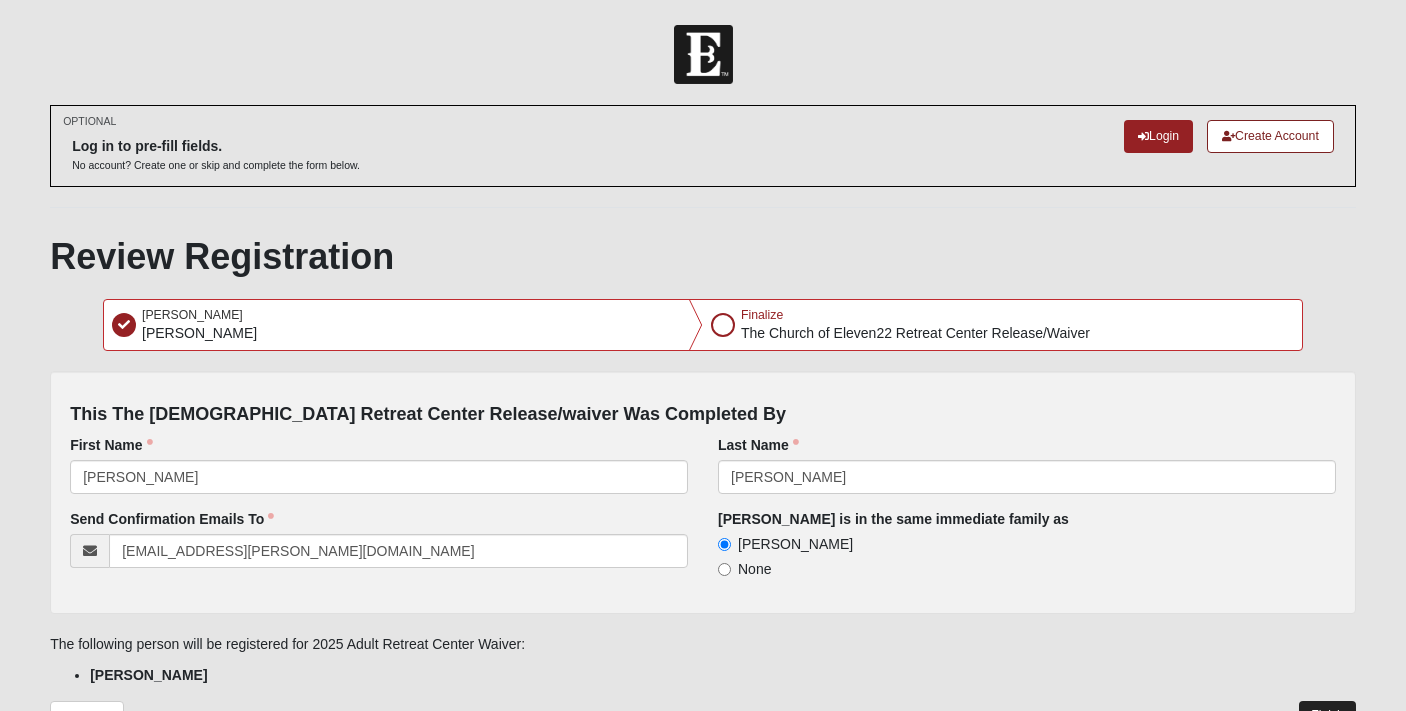 click on "Finish" at bounding box center (1327, 715) 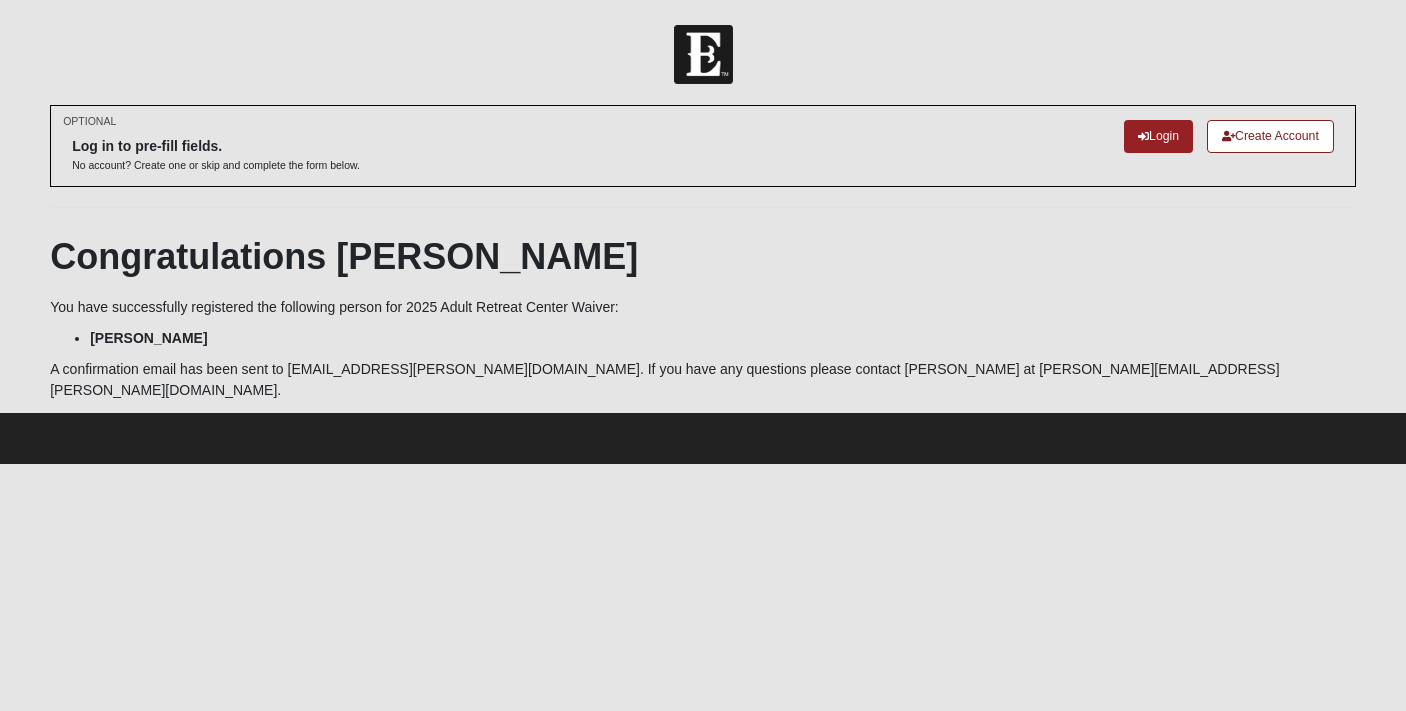 scroll, scrollTop: 48, scrollLeft: 0, axis: vertical 